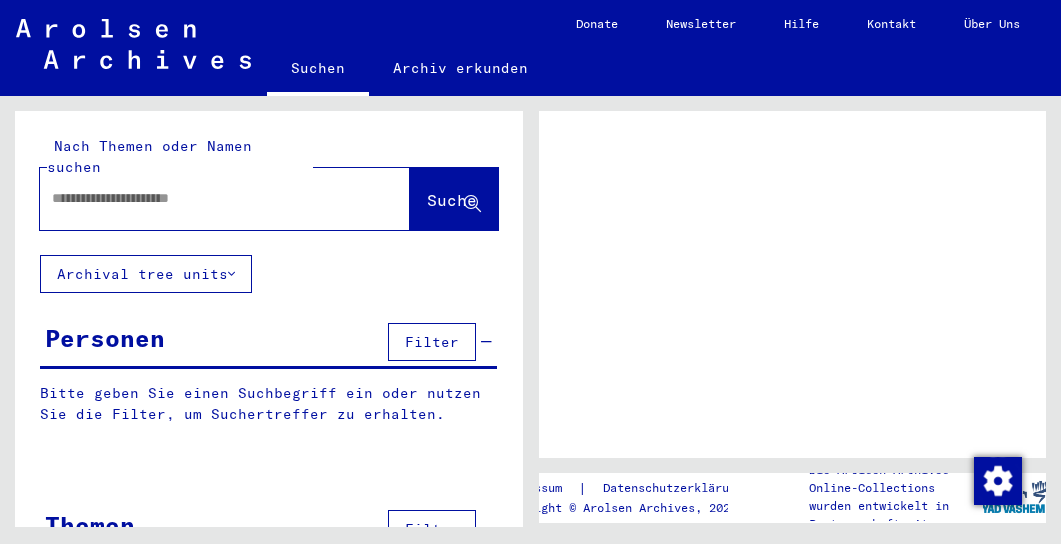scroll, scrollTop: 0, scrollLeft: 0, axis: both 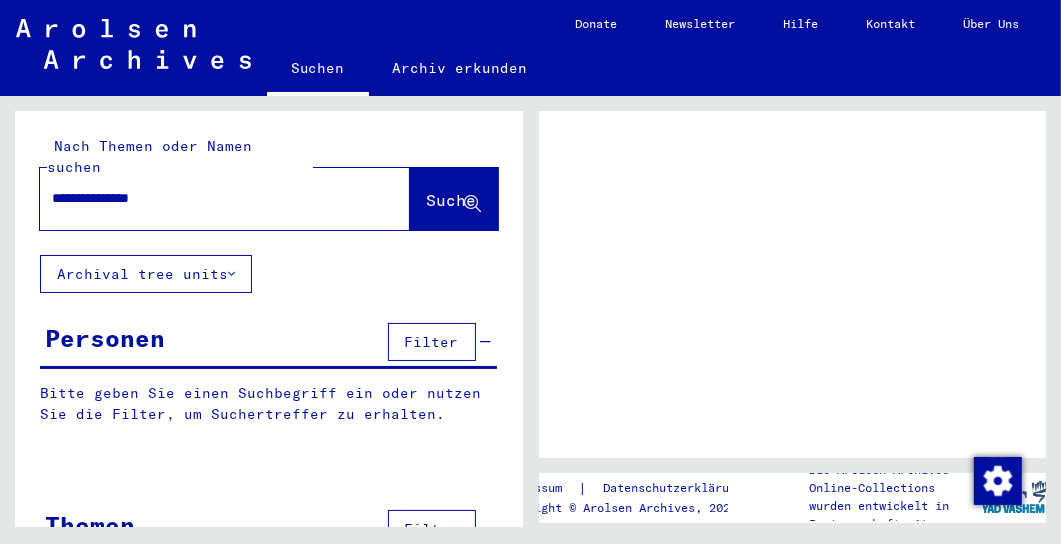 type on "**********" 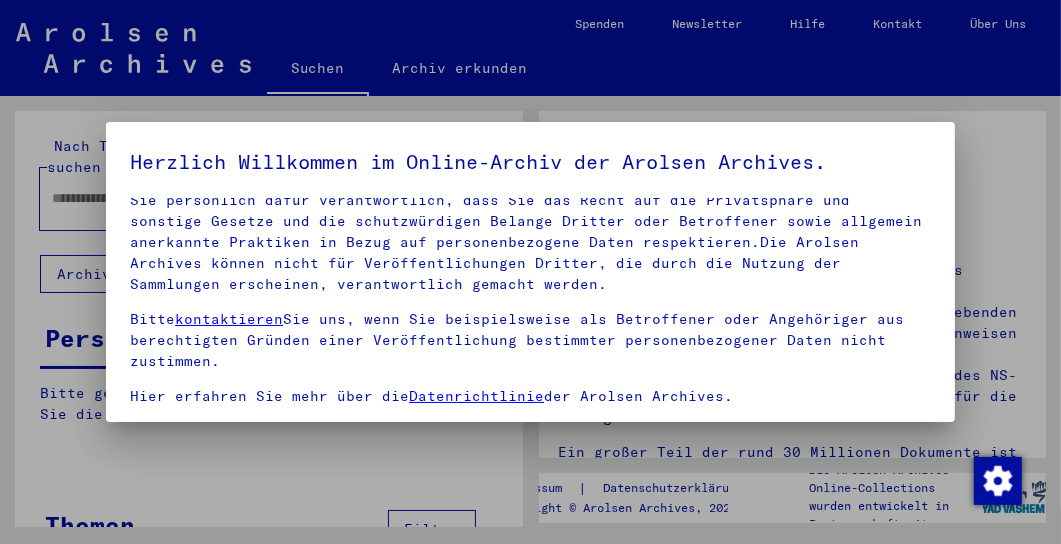scroll, scrollTop: 255, scrollLeft: 0, axis: vertical 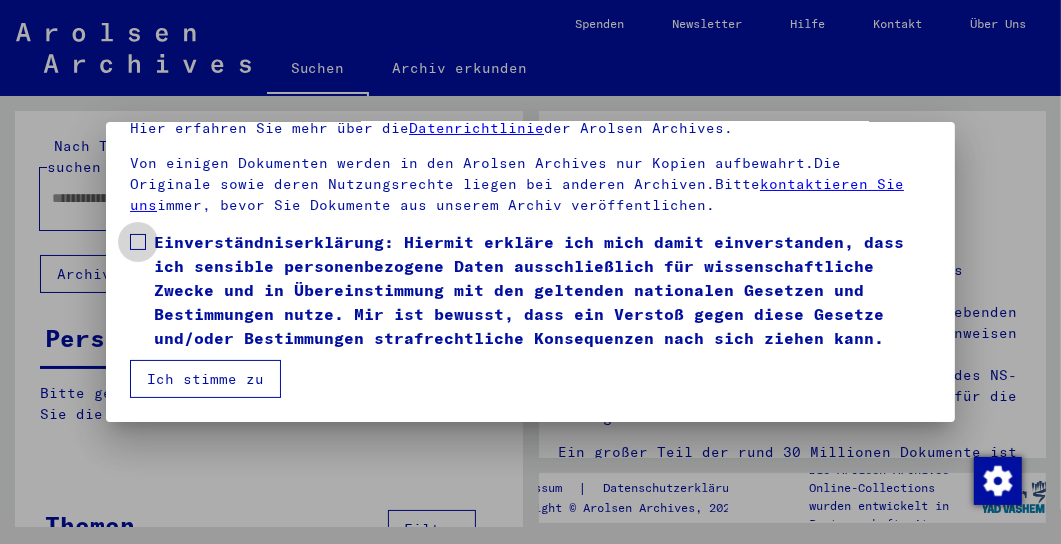 click on "Einverständniserklärung: Hiermit erkläre ich mich damit einverstanden, dass ich sensible personenbezogene Daten ausschließlich für wissenschaftliche Zwecke und in Übereinstimmung mit den geltenden nationalen Gesetzen und Bestimmungen nutze. Mir ist bewusst, dass ein Verstoß gegen diese Gesetze und/oder Bestimmungen strafrechtliche Konsequenzen nach sich ziehen kann." at bounding box center [530, 290] 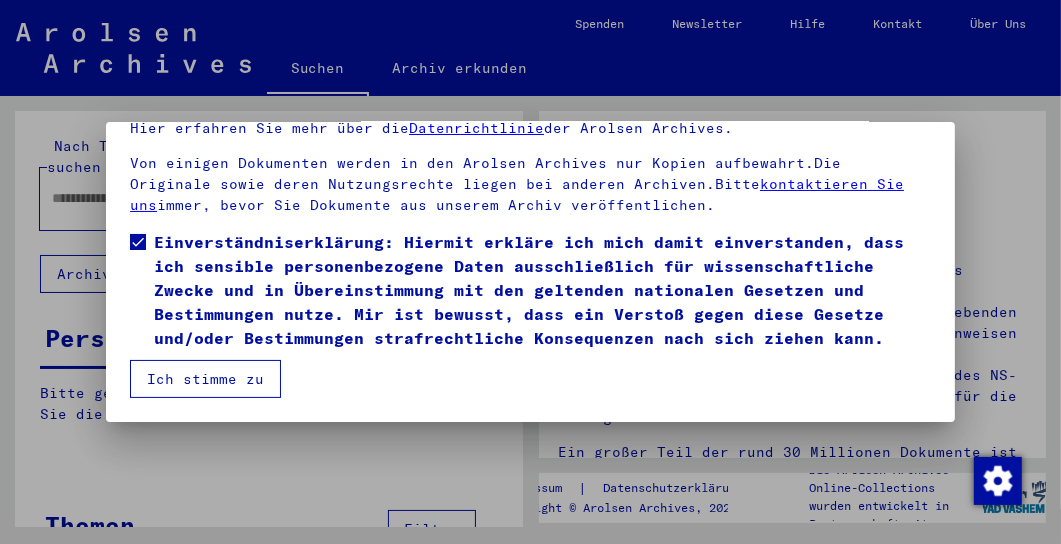 click on "Ich stimme zu" at bounding box center (205, 379) 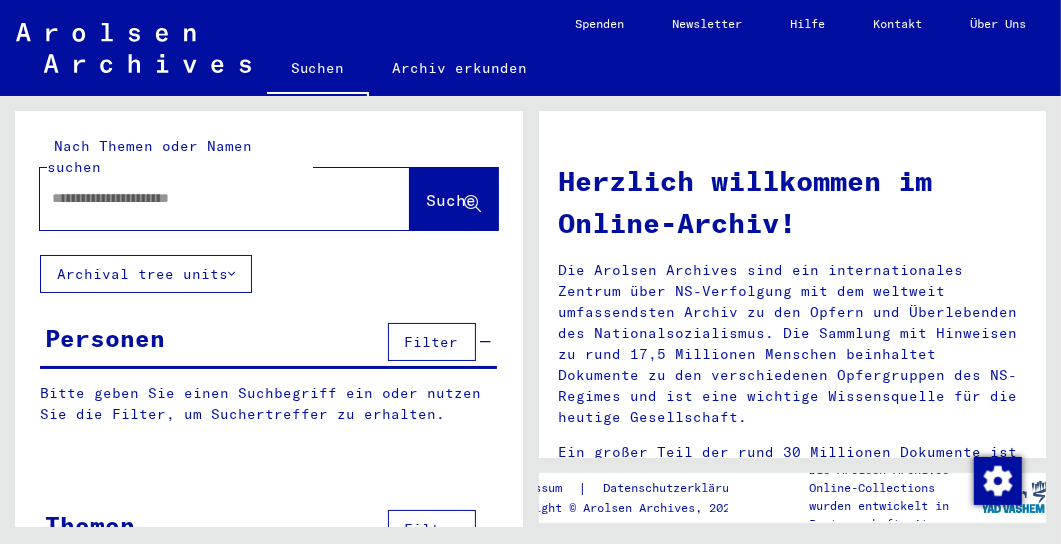 click at bounding box center [201, 198] 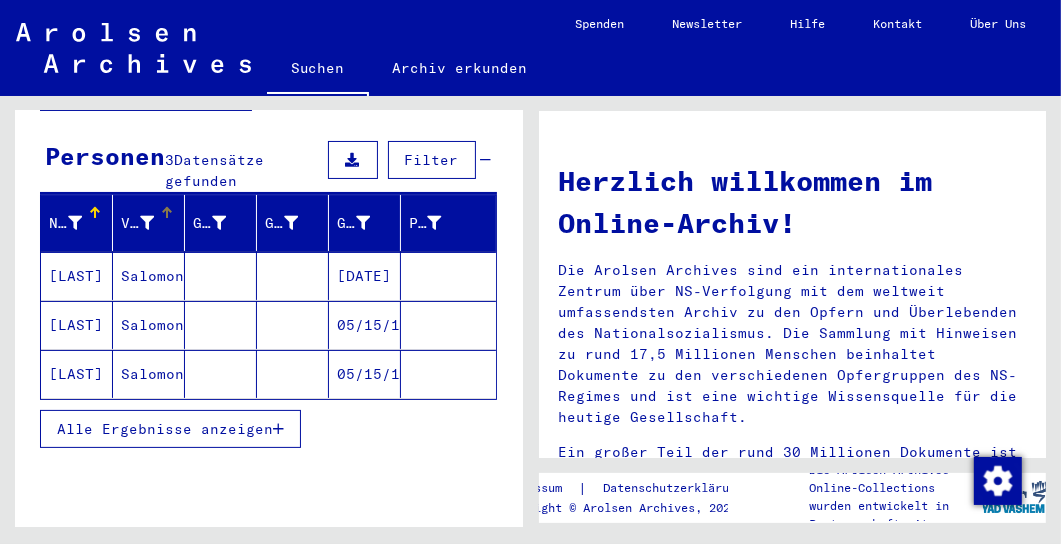 scroll, scrollTop: 241, scrollLeft: 0, axis: vertical 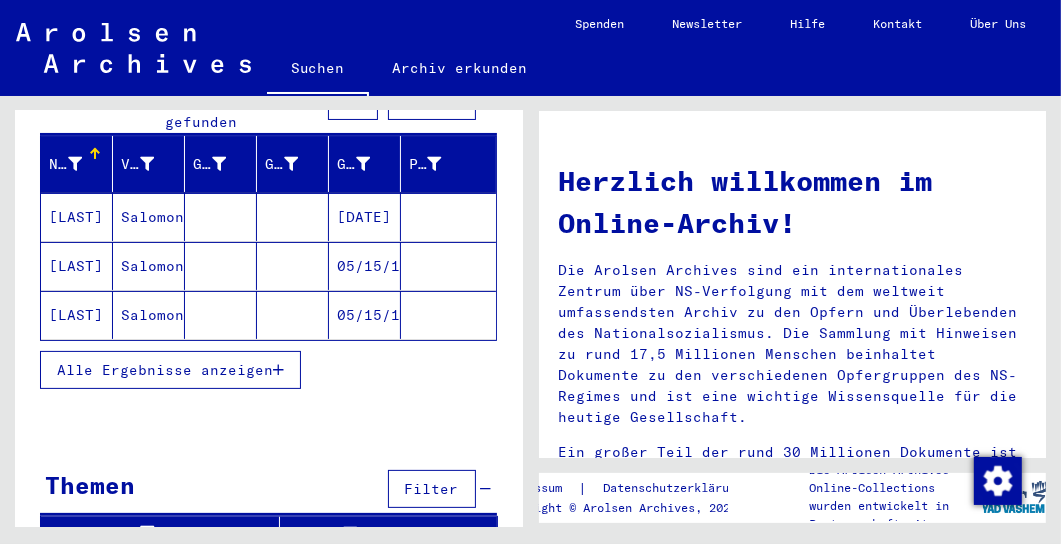 click on "[LAST]" at bounding box center (77, 266) 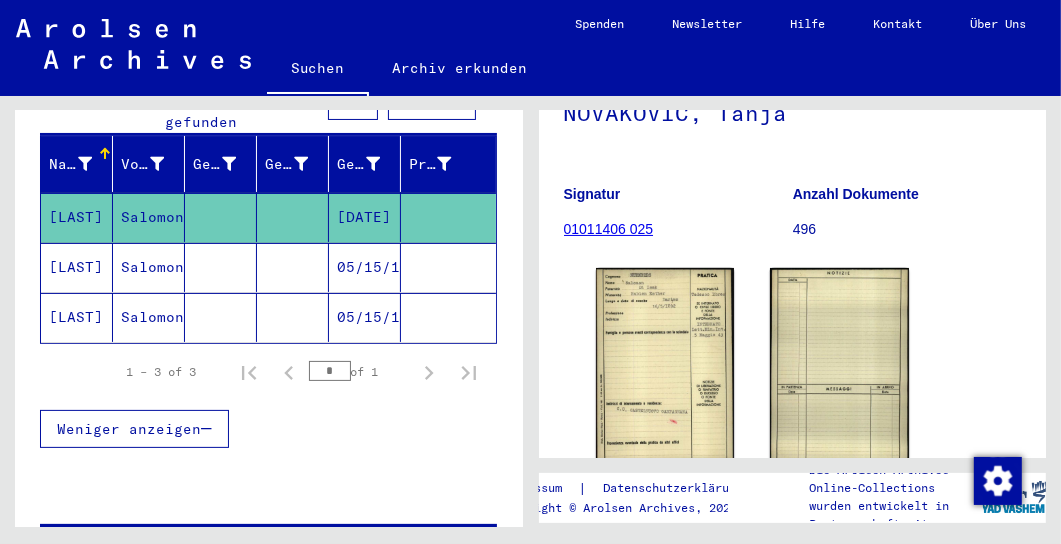 scroll, scrollTop: 205, scrollLeft: 0, axis: vertical 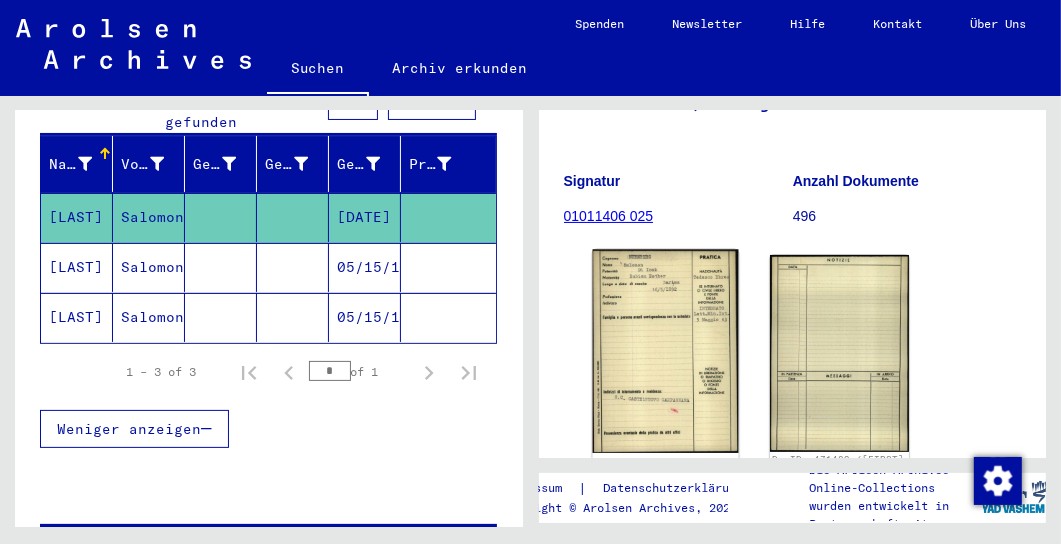 click 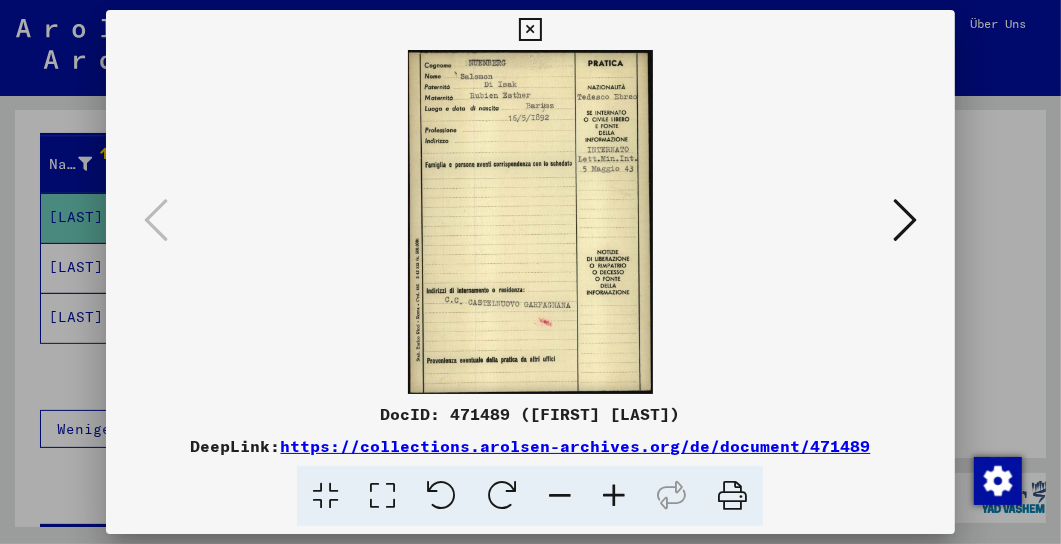 drag, startPoint x: 545, startPoint y: 293, endPoint x: 551, endPoint y: 349, distance: 56.32051 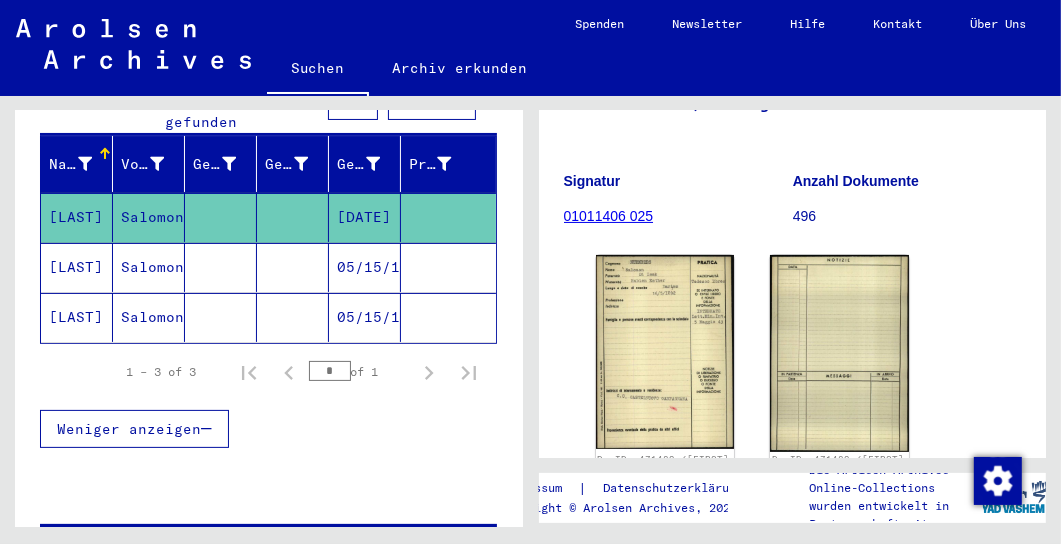click on "[LAST]" at bounding box center [77, 317] 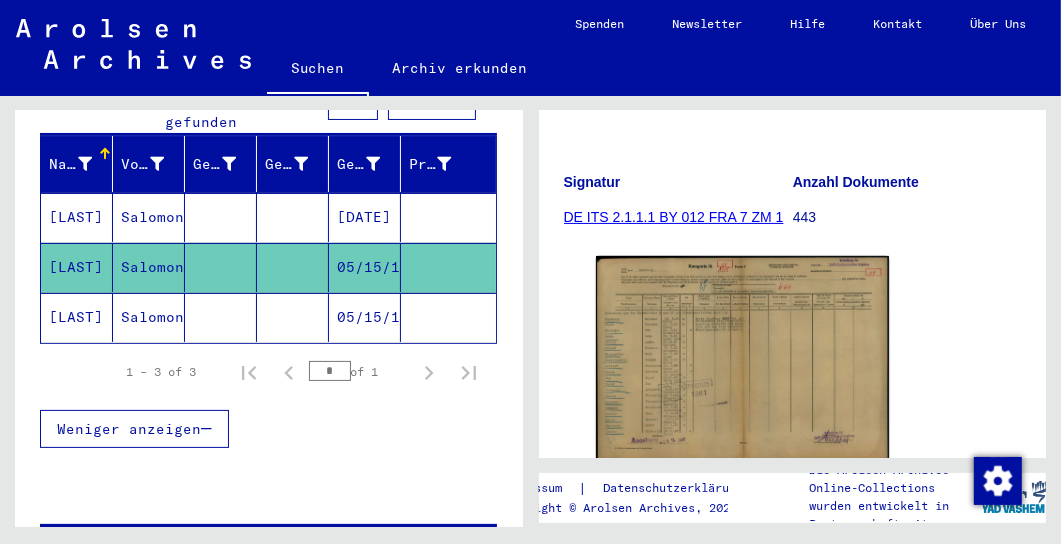 scroll, scrollTop: 308, scrollLeft: 0, axis: vertical 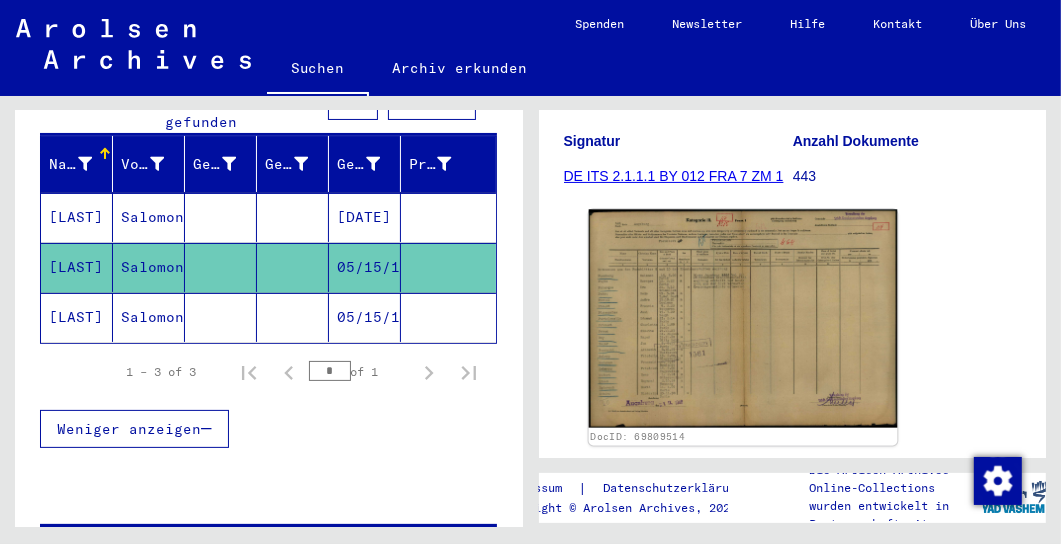 click 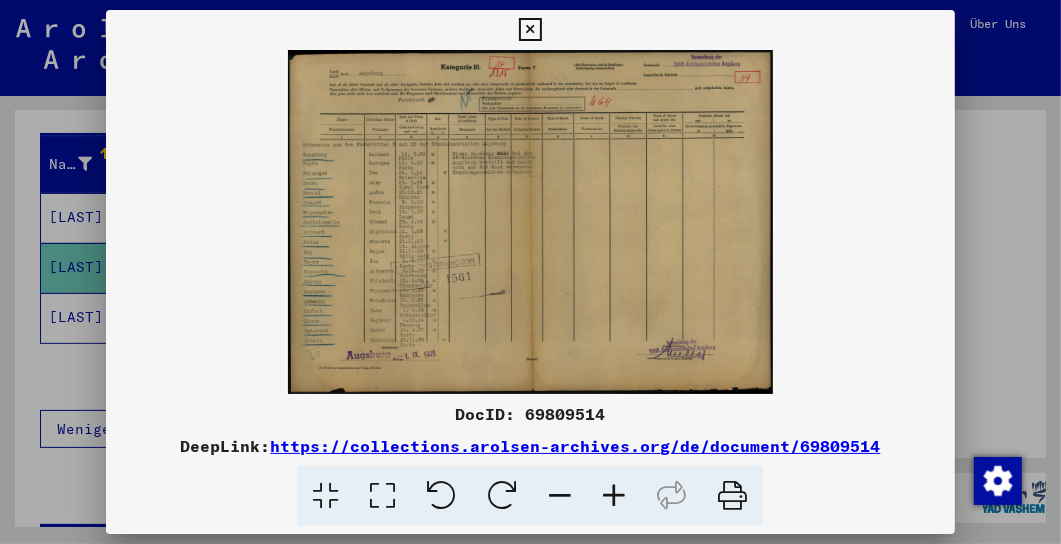 click at bounding box center (614, 496) 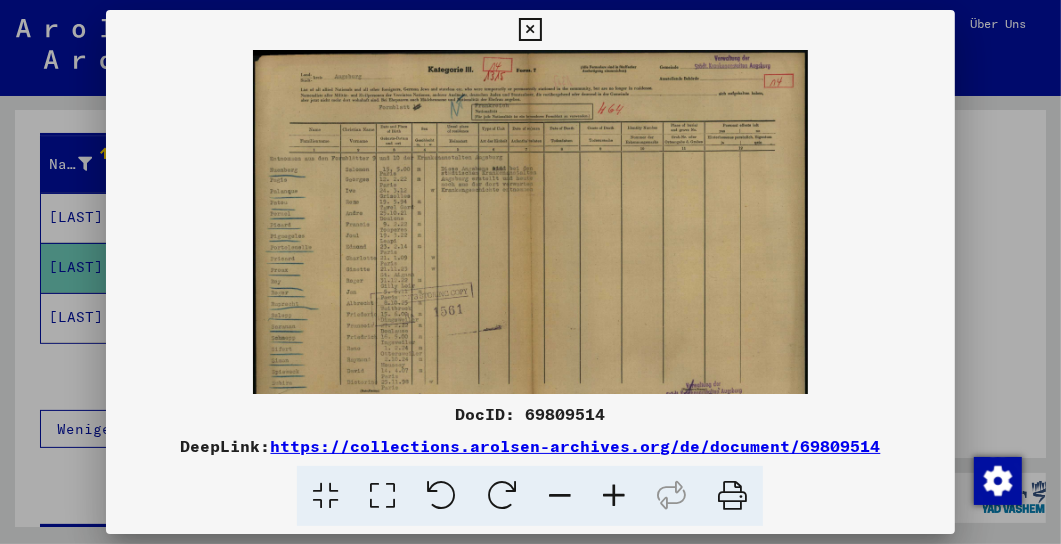 click at bounding box center [614, 496] 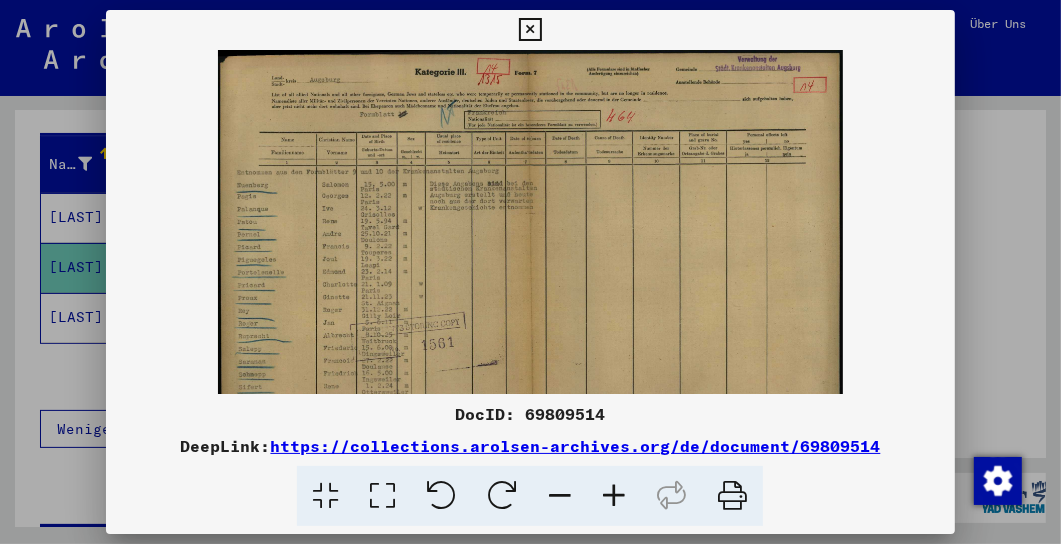 click at bounding box center [614, 496] 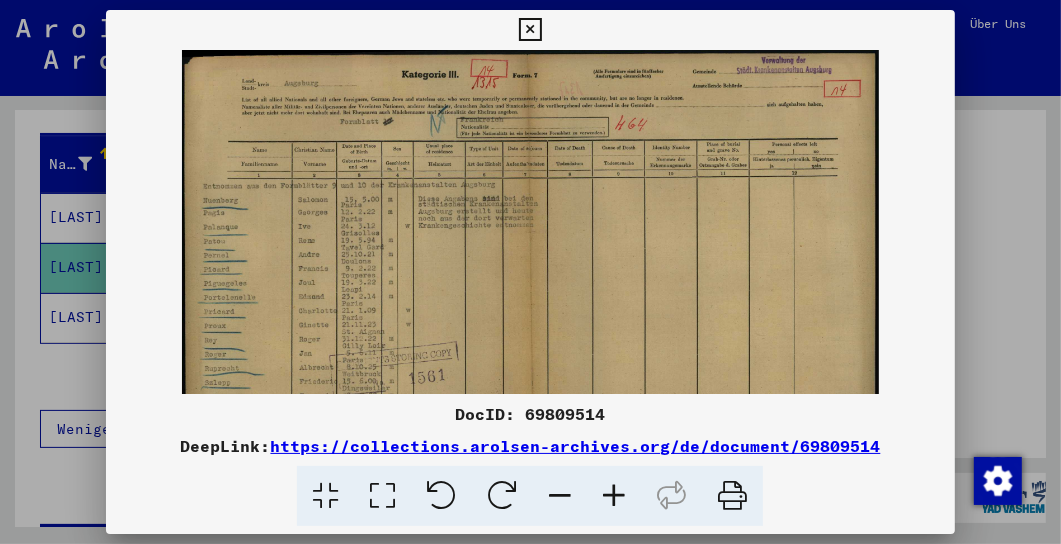 drag, startPoint x: 403, startPoint y: 284, endPoint x: 596, endPoint y: 286, distance: 193.01036 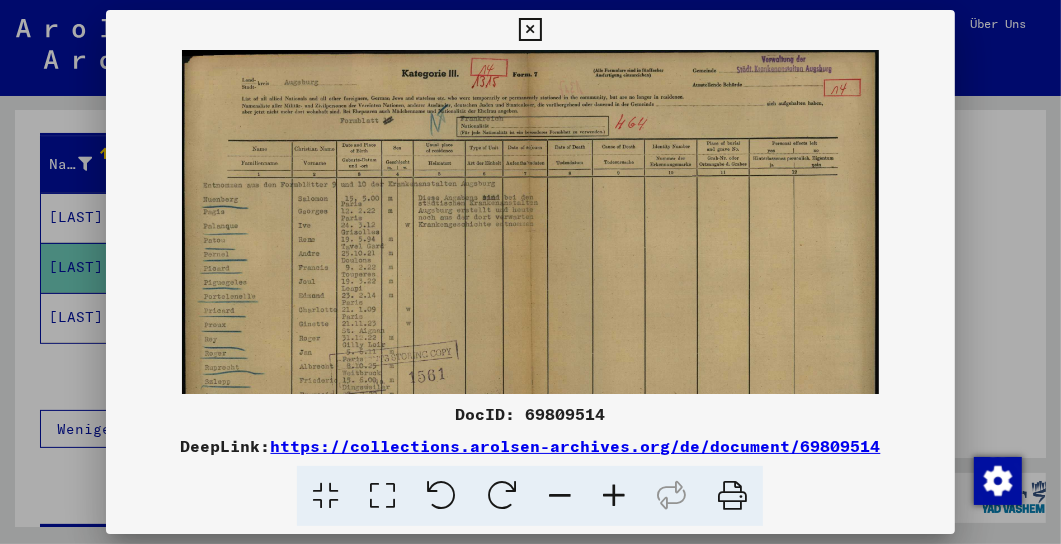 click at bounding box center (614, 496) 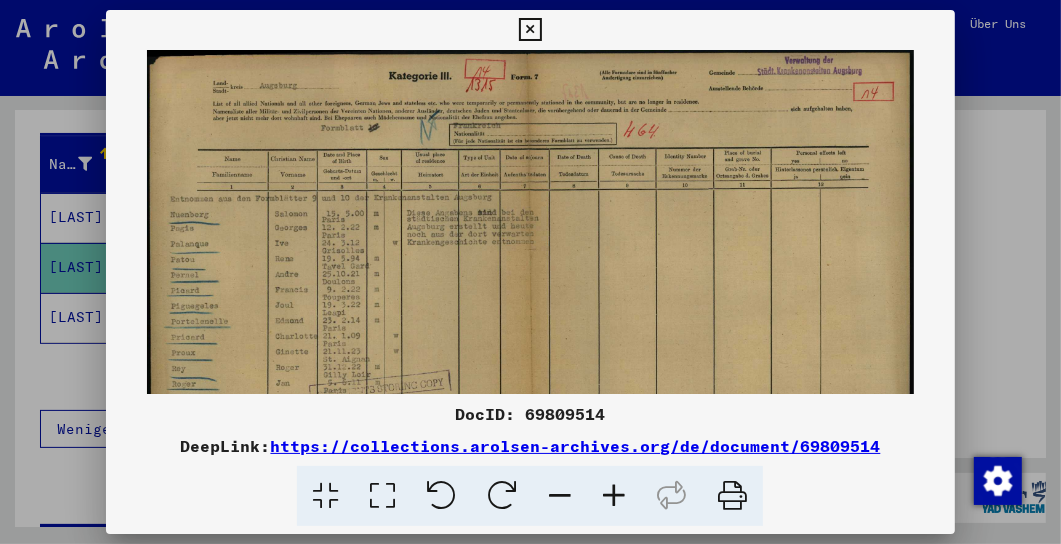 click at bounding box center [614, 496] 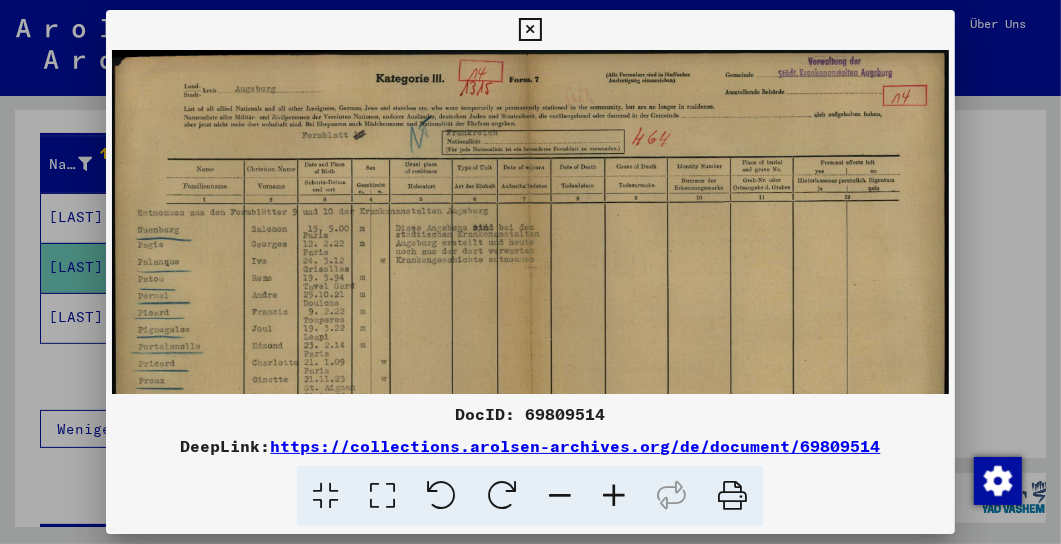 click at bounding box center [614, 496] 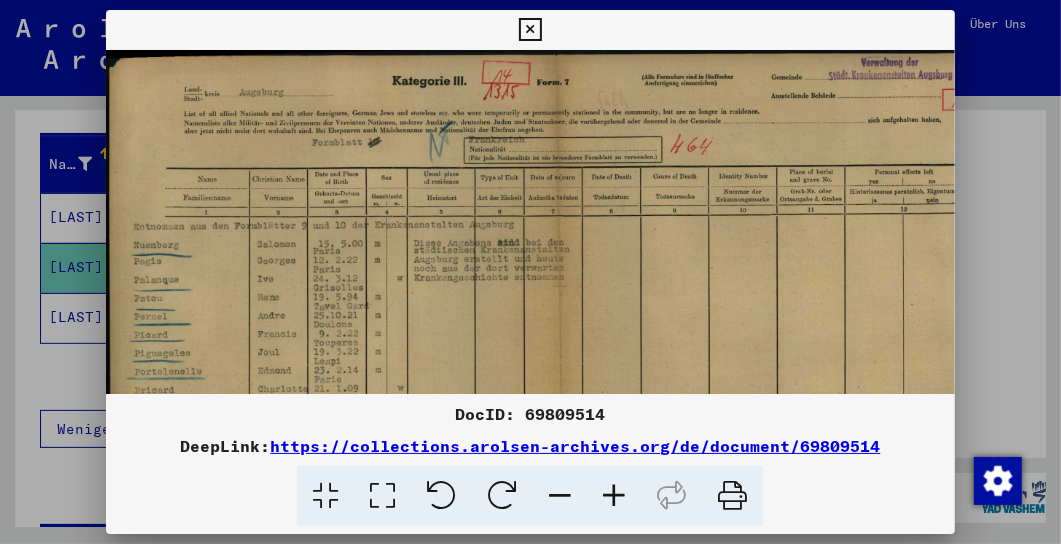 click at bounding box center (614, 496) 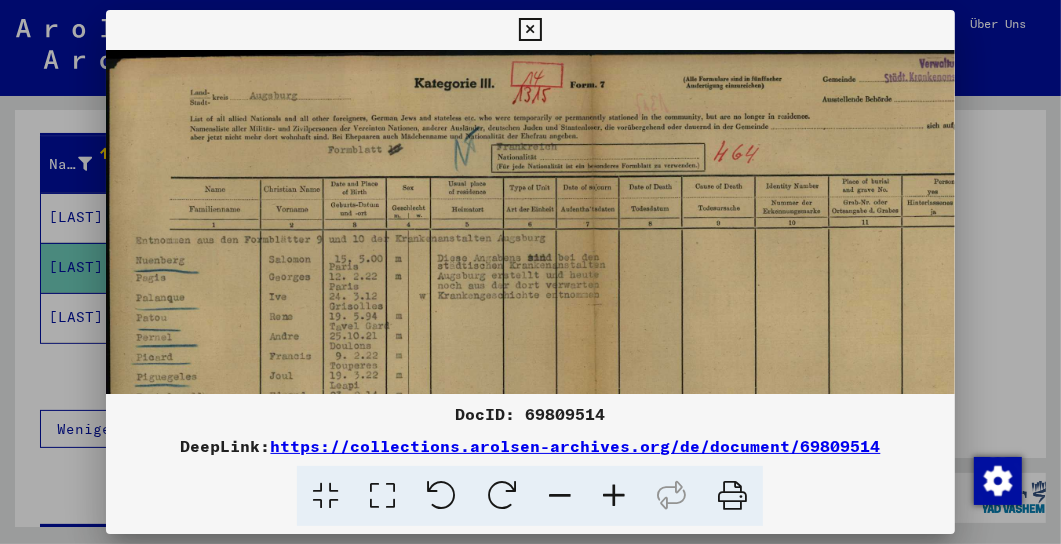 click at bounding box center (530, 30) 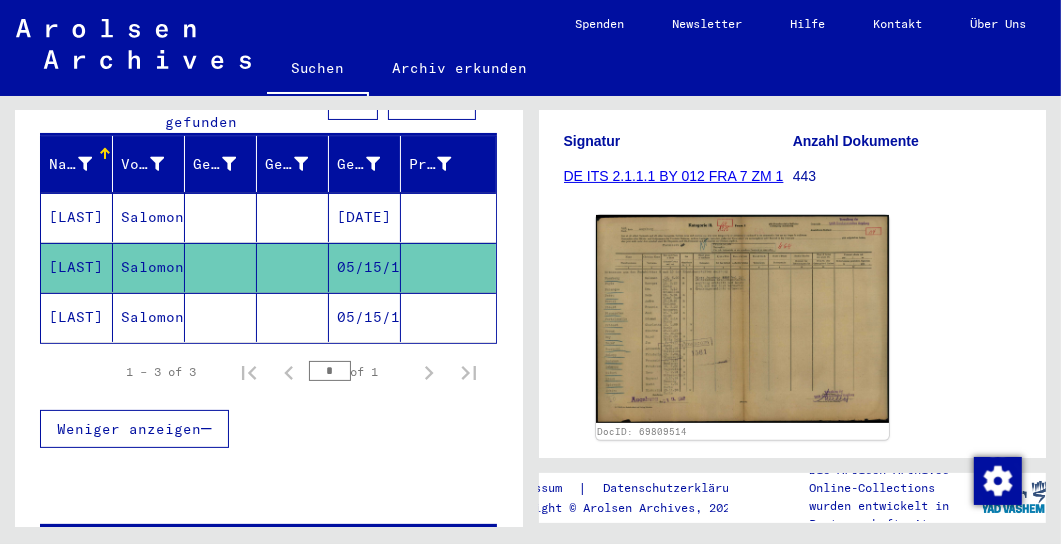 click on "Salomon" 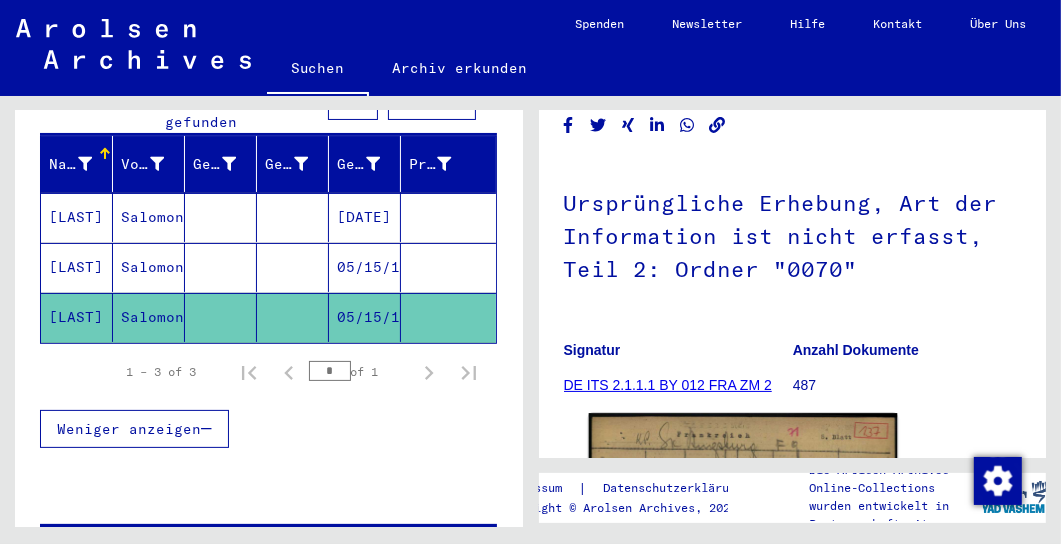 scroll, scrollTop: 410, scrollLeft: 0, axis: vertical 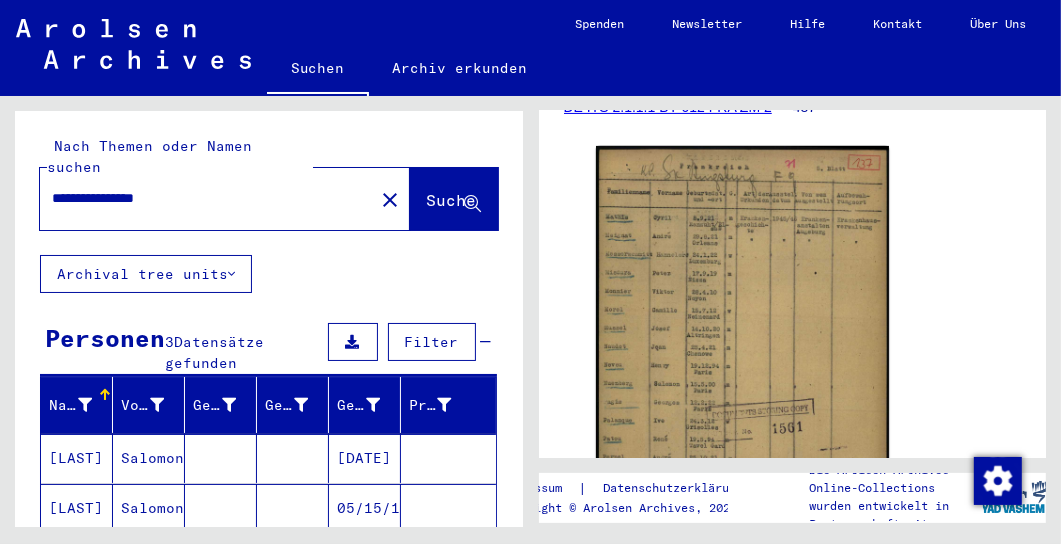 click on "**********" at bounding box center [207, 198] 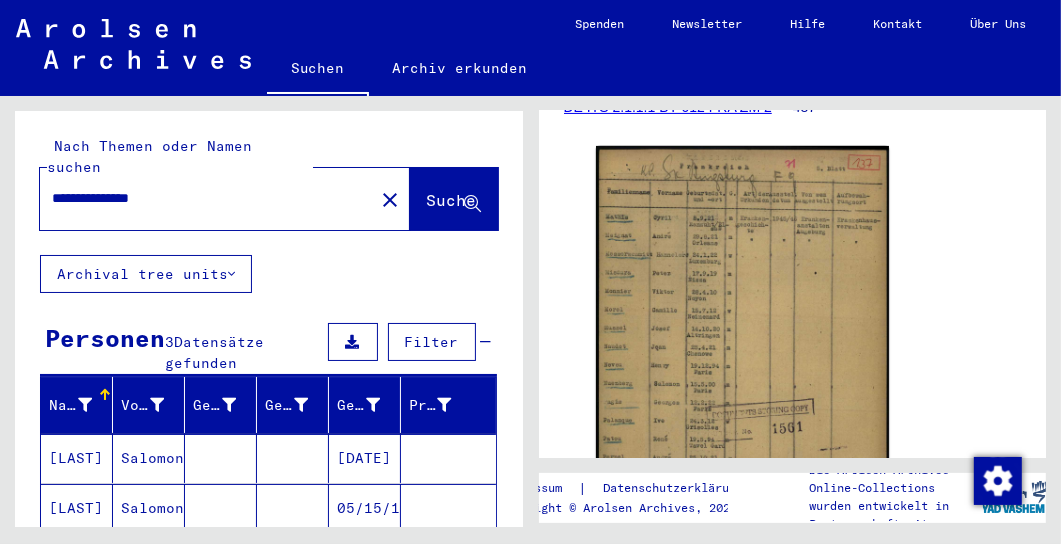 scroll, scrollTop: 0, scrollLeft: 0, axis: both 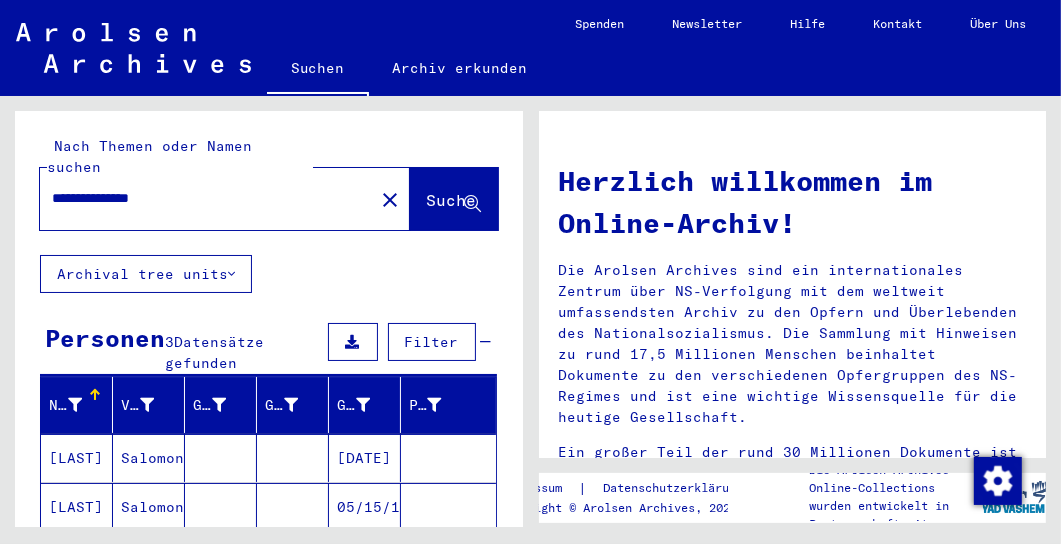 click on "Salomon" at bounding box center (149, 507) 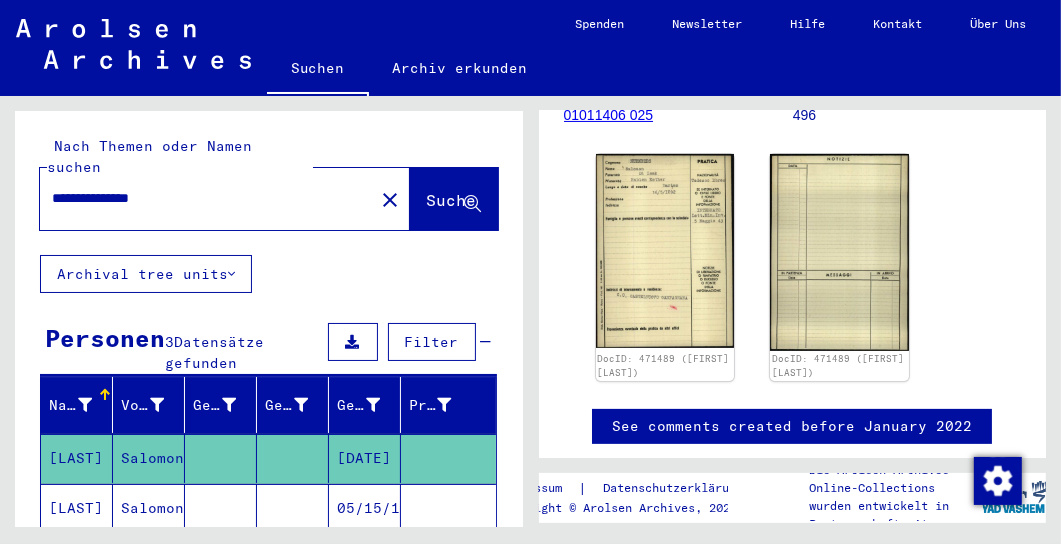 scroll, scrollTop: 308, scrollLeft: 0, axis: vertical 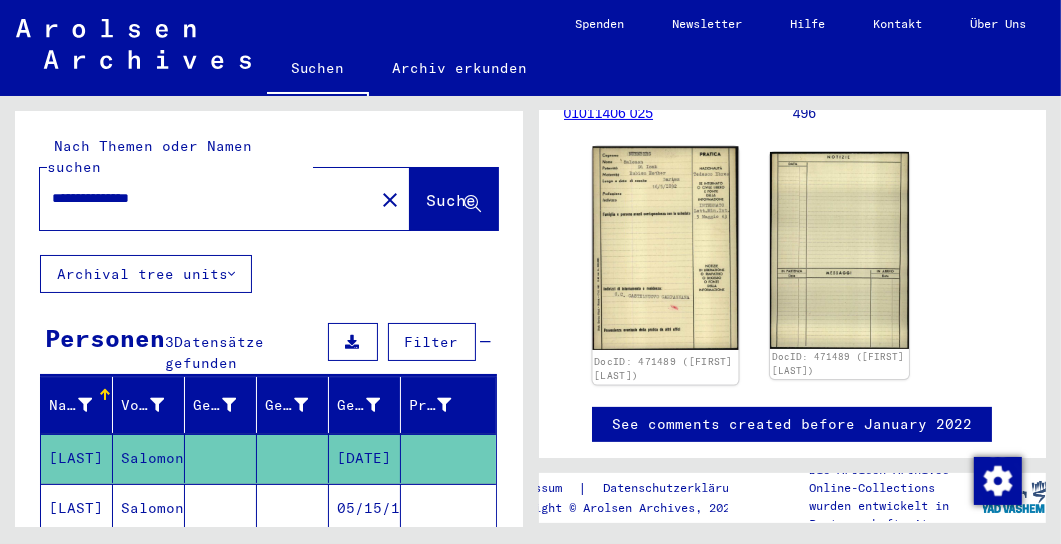 click 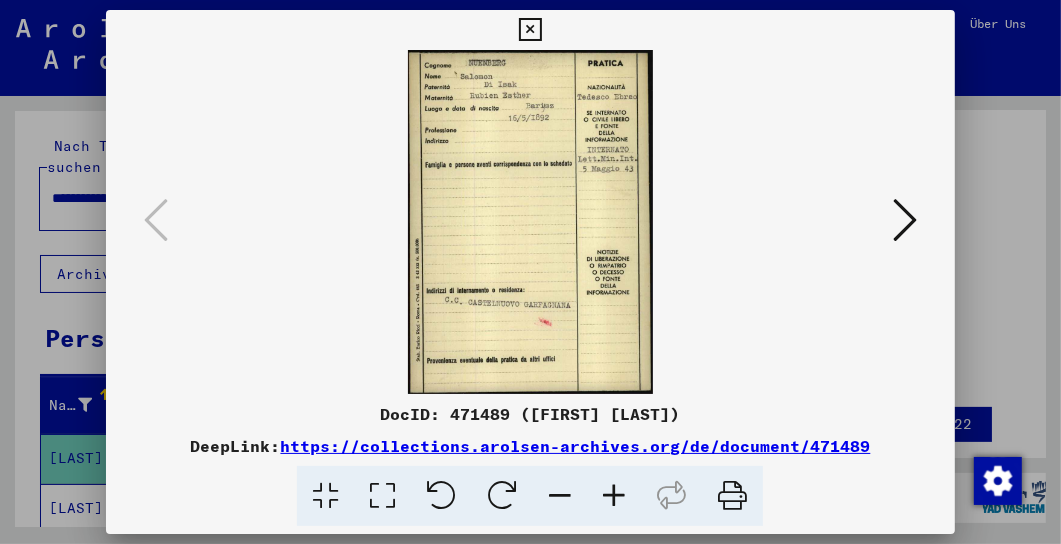 click at bounding box center [614, 496] 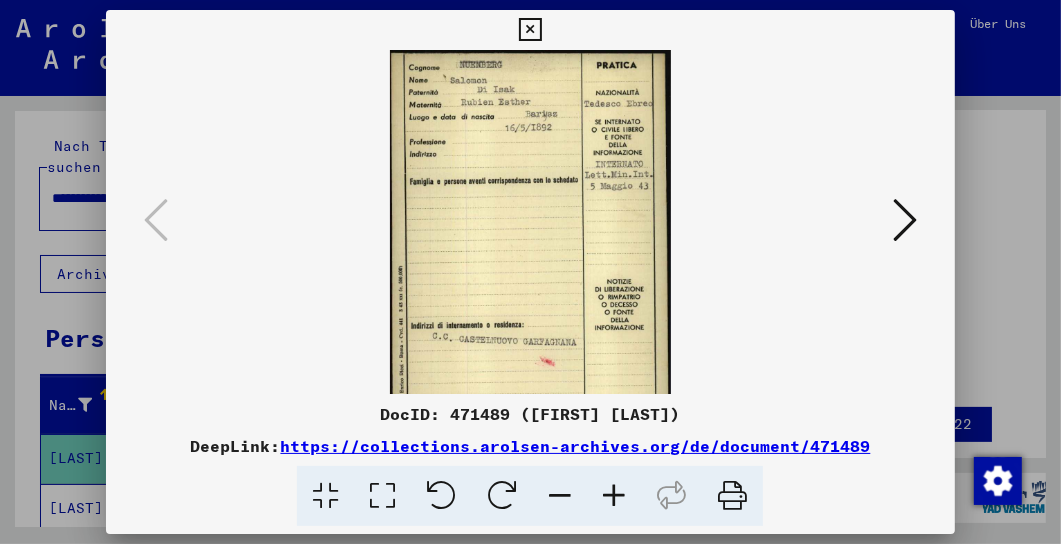 click at bounding box center [614, 496] 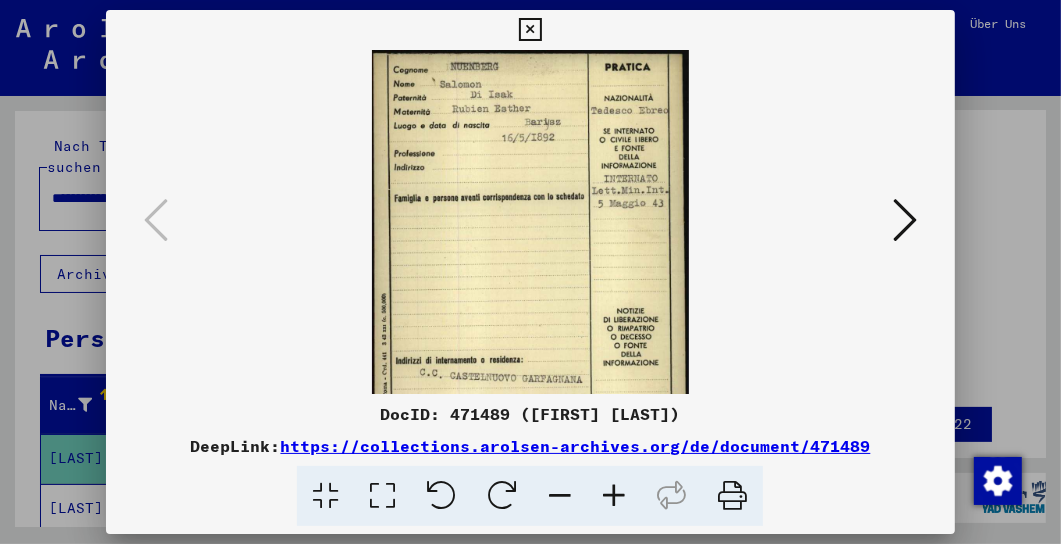 click at bounding box center [614, 496] 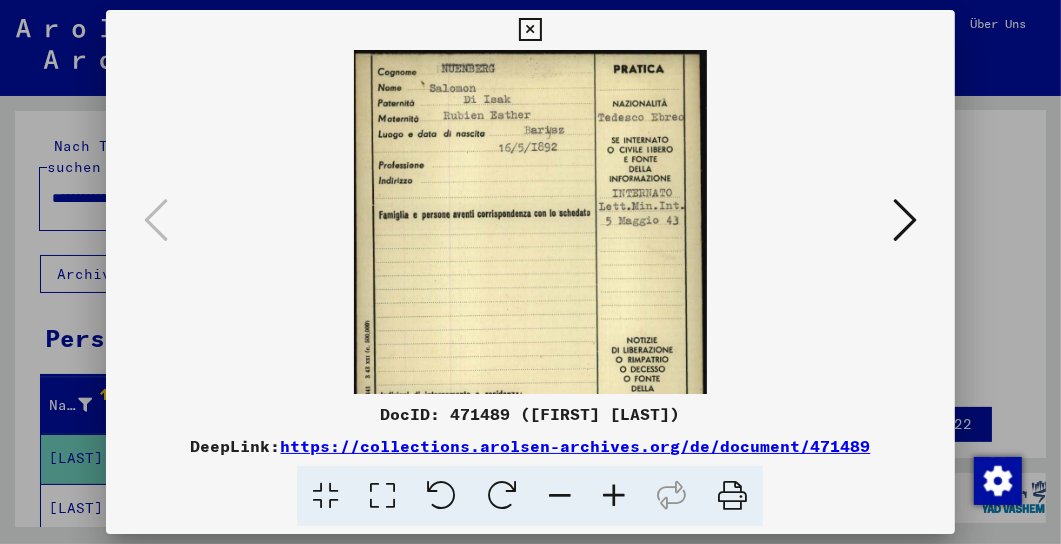 click at bounding box center (614, 496) 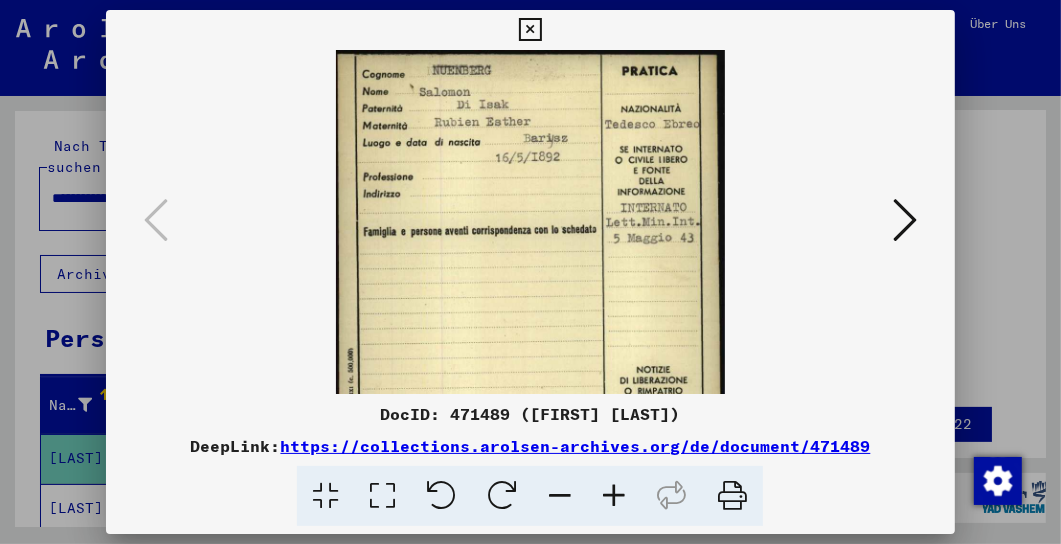 click at bounding box center [614, 496] 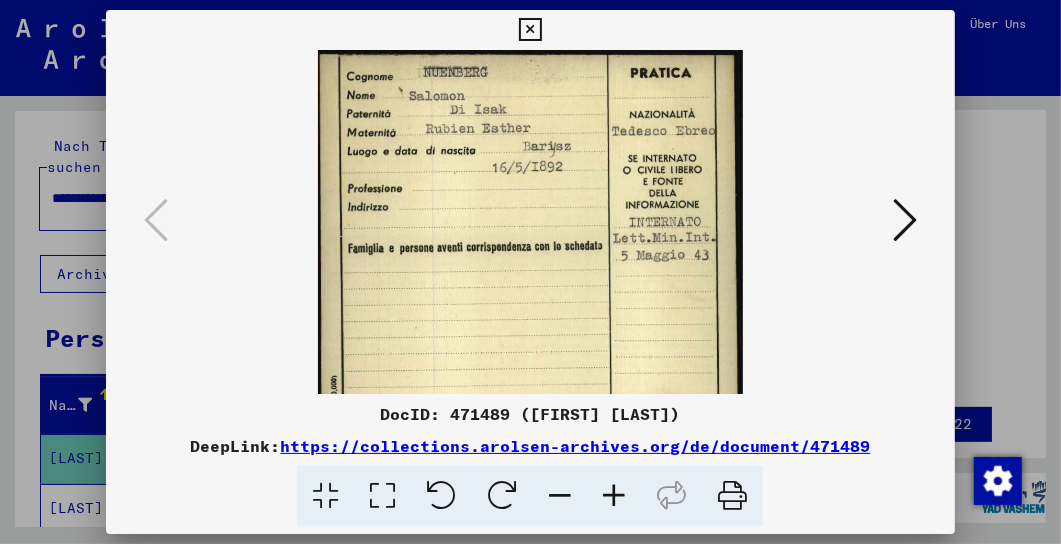 click at bounding box center (614, 496) 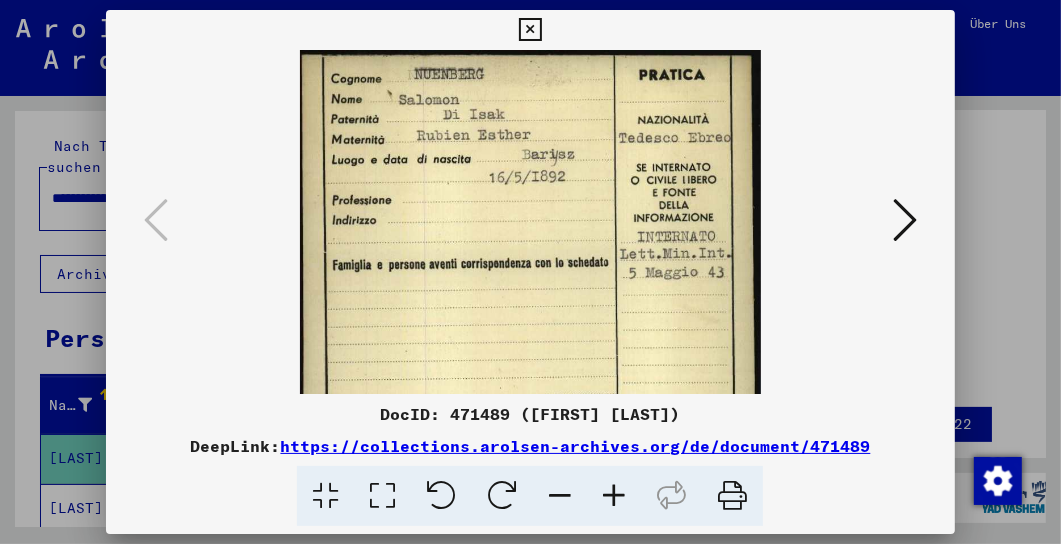 click at bounding box center (614, 496) 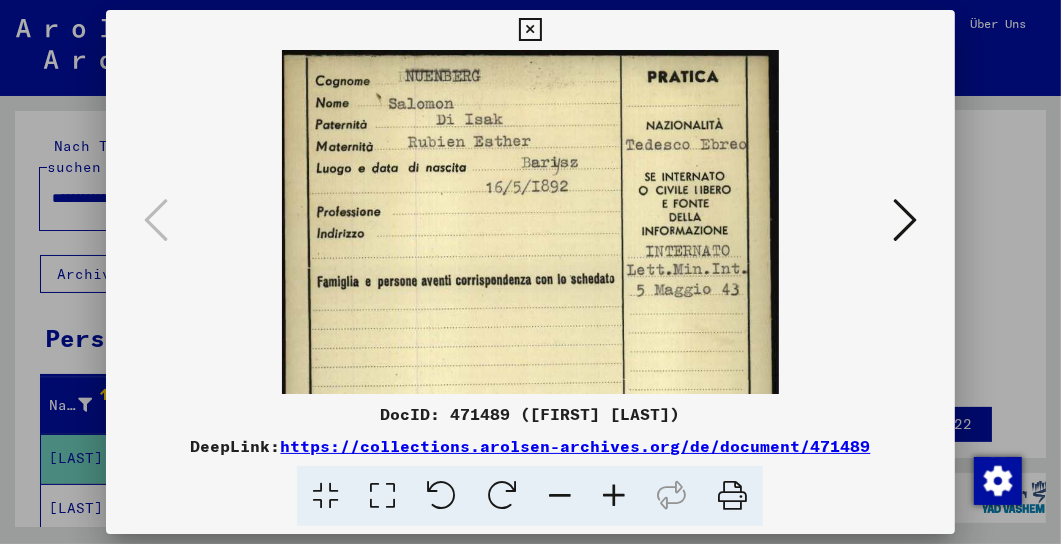 click at bounding box center [614, 496] 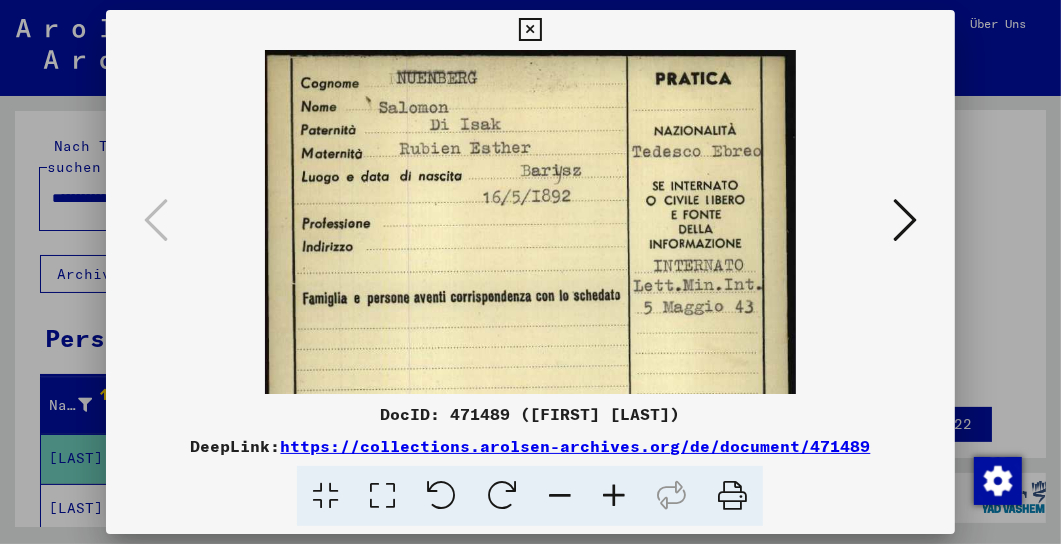 click at bounding box center (614, 496) 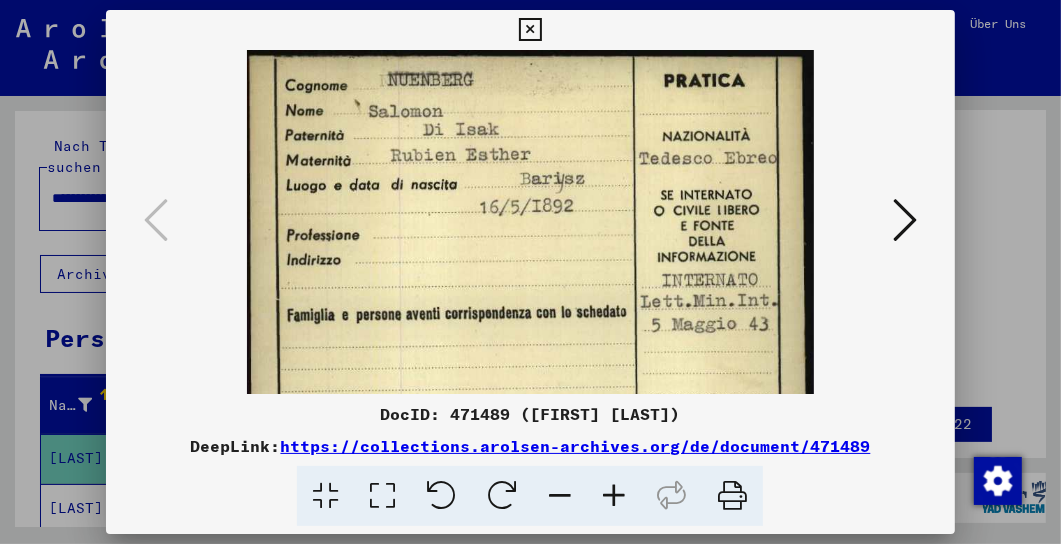 click at bounding box center (614, 496) 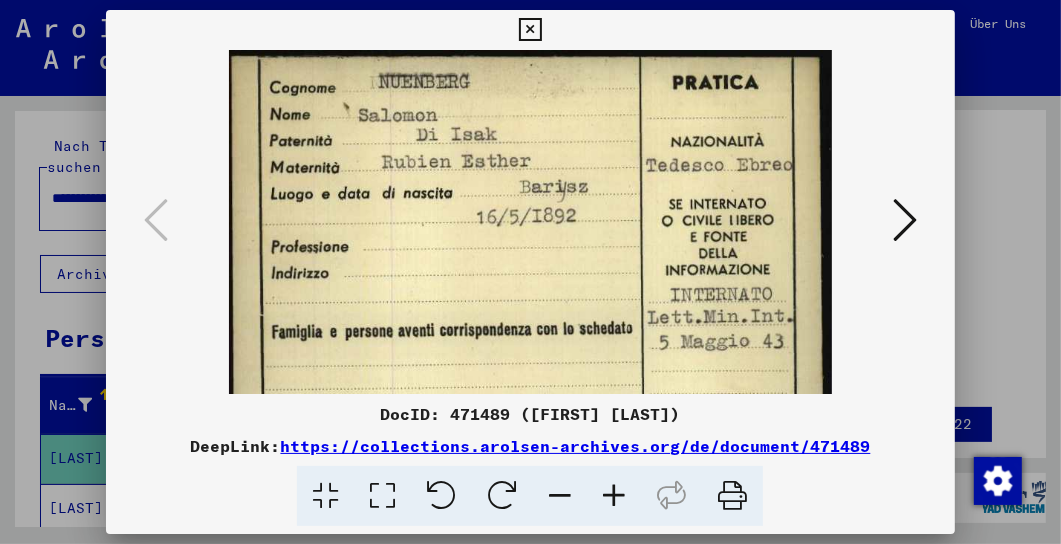 click at bounding box center [530, 30] 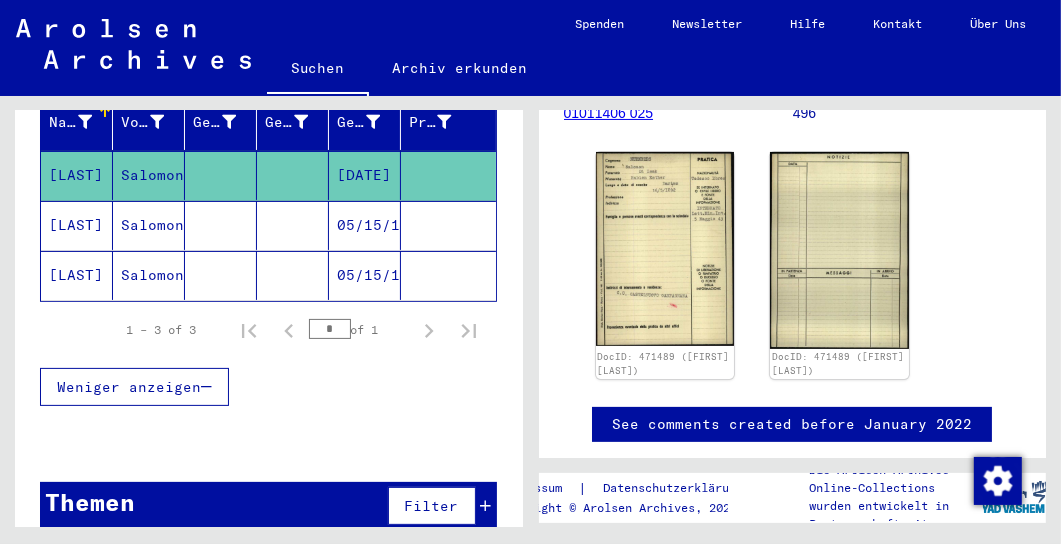 scroll, scrollTop: 180, scrollLeft: 0, axis: vertical 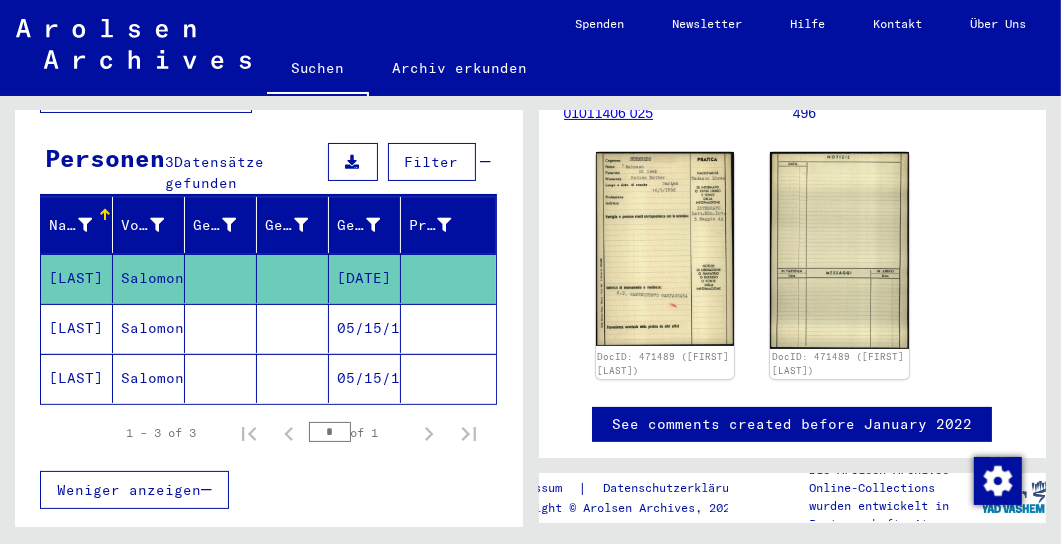 click on "[LAST]" 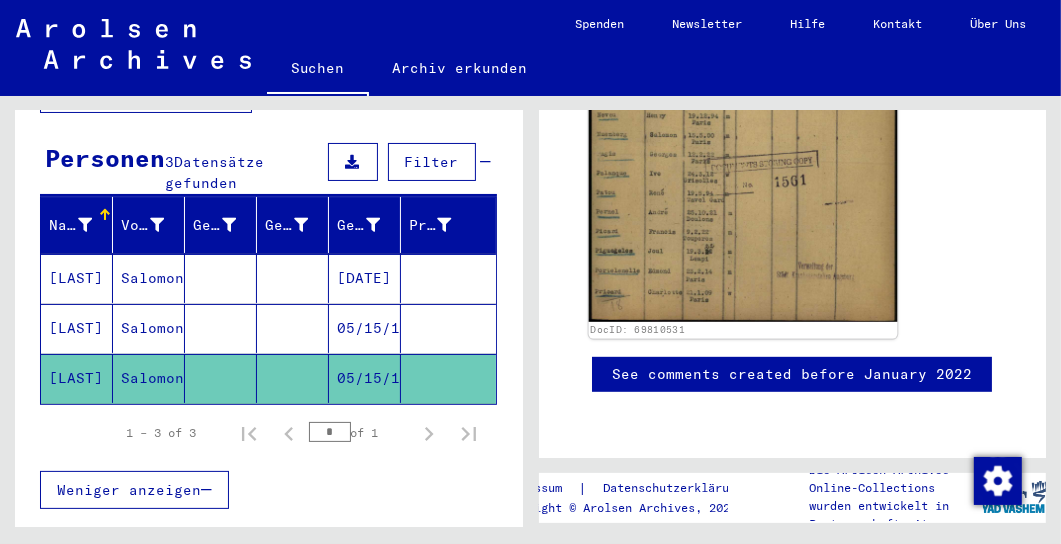 scroll, scrollTop: 718, scrollLeft: 0, axis: vertical 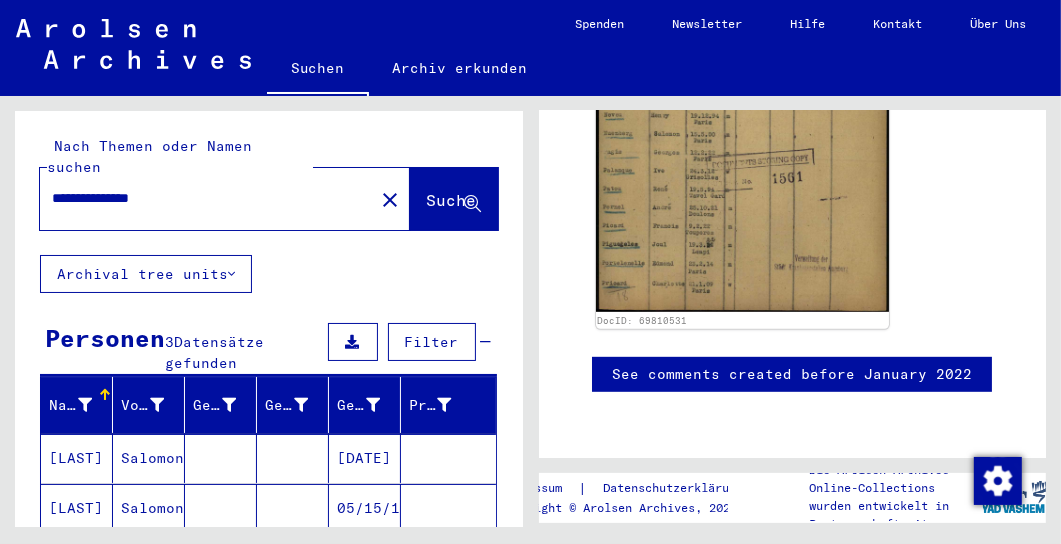 click on "**********" at bounding box center (207, 198) 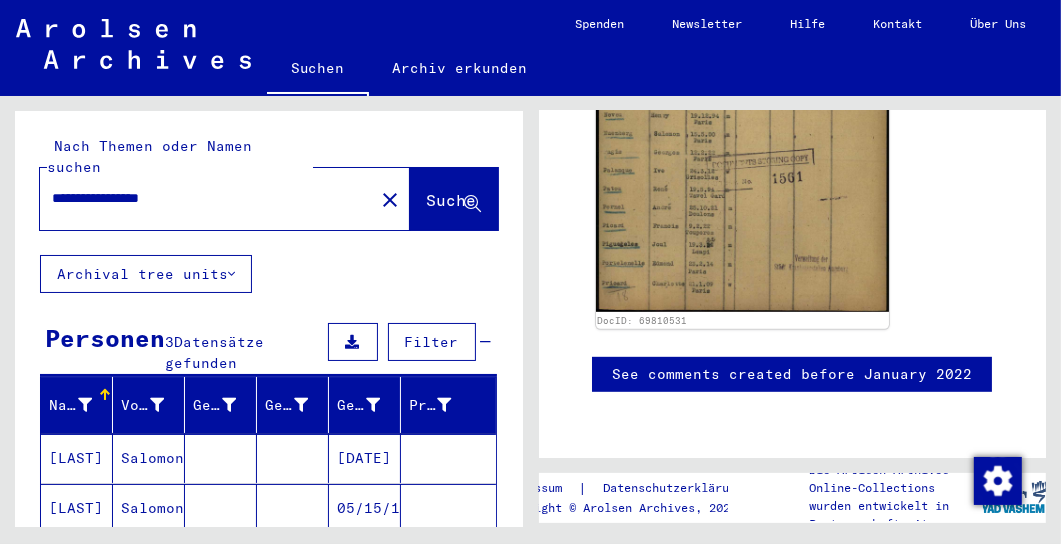 type on "**********" 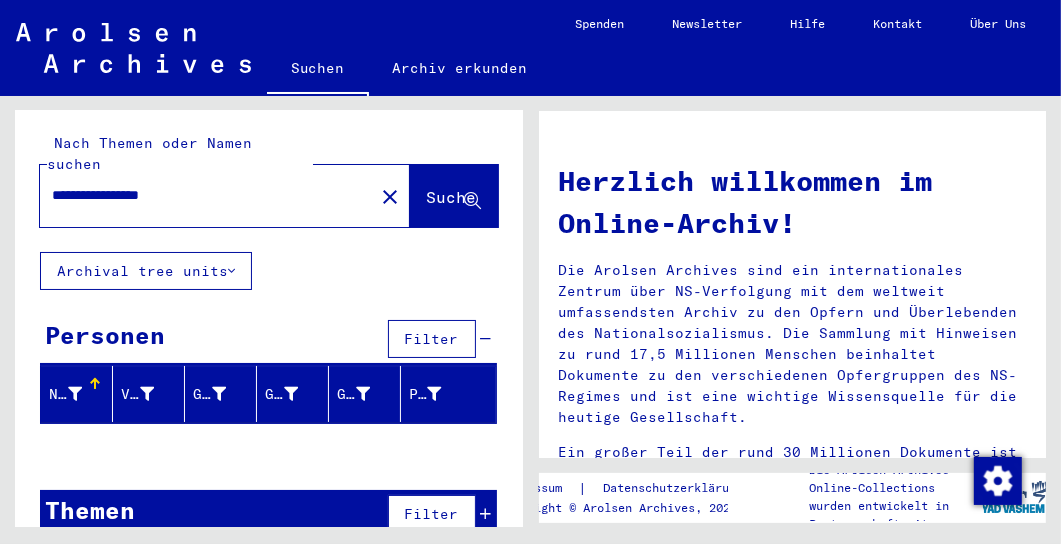 scroll, scrollTop: 0, scrollLeft: 0, axis: both 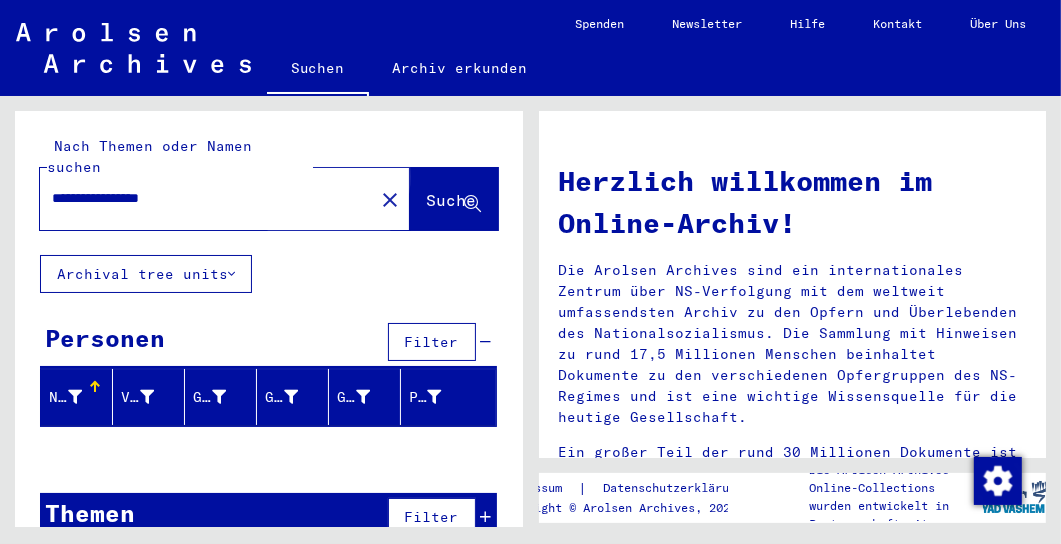 click on "Suche" 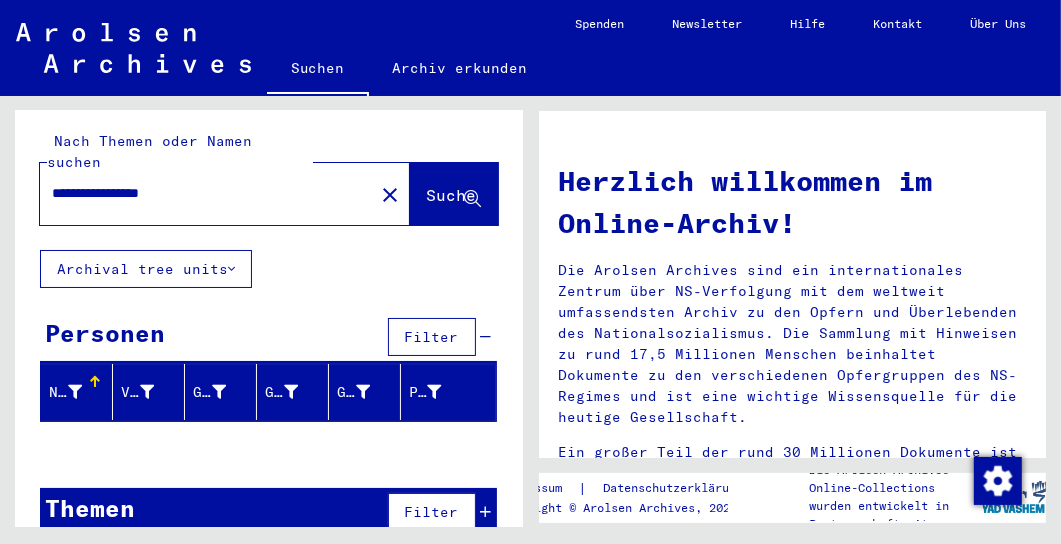 scroll, scrollTop: 0, scrollLeft: 0, axis: both 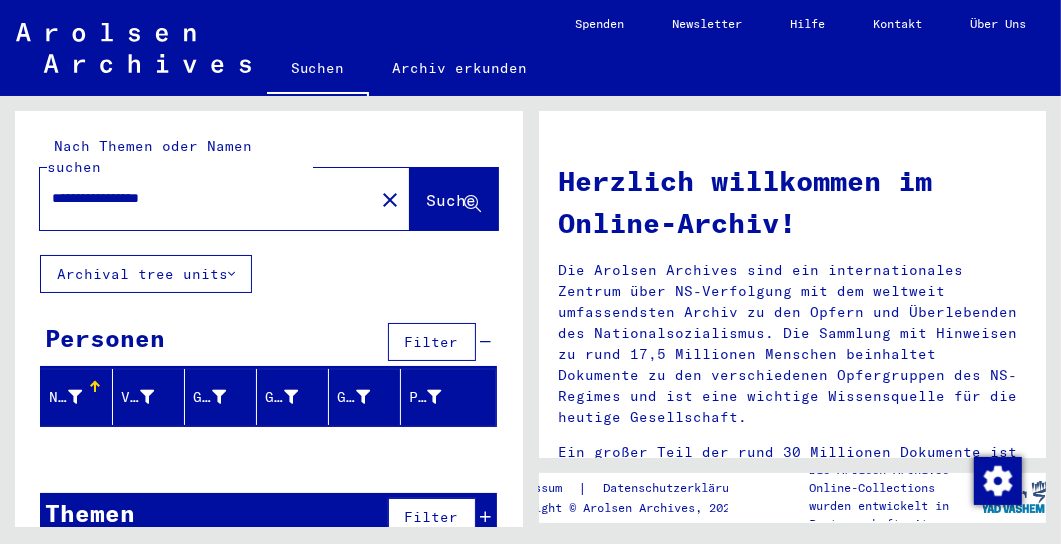 click on "**********" 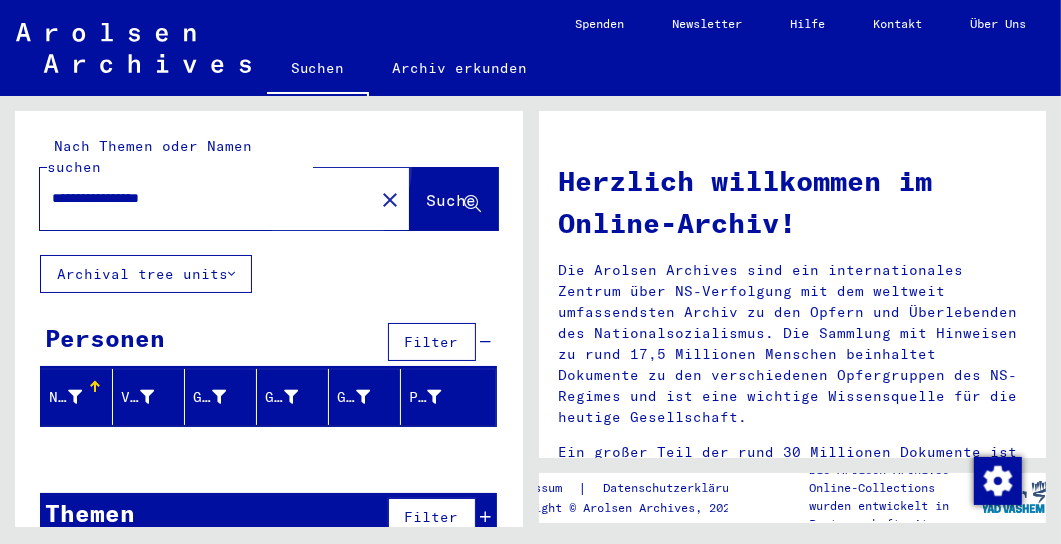 click on "Suche" 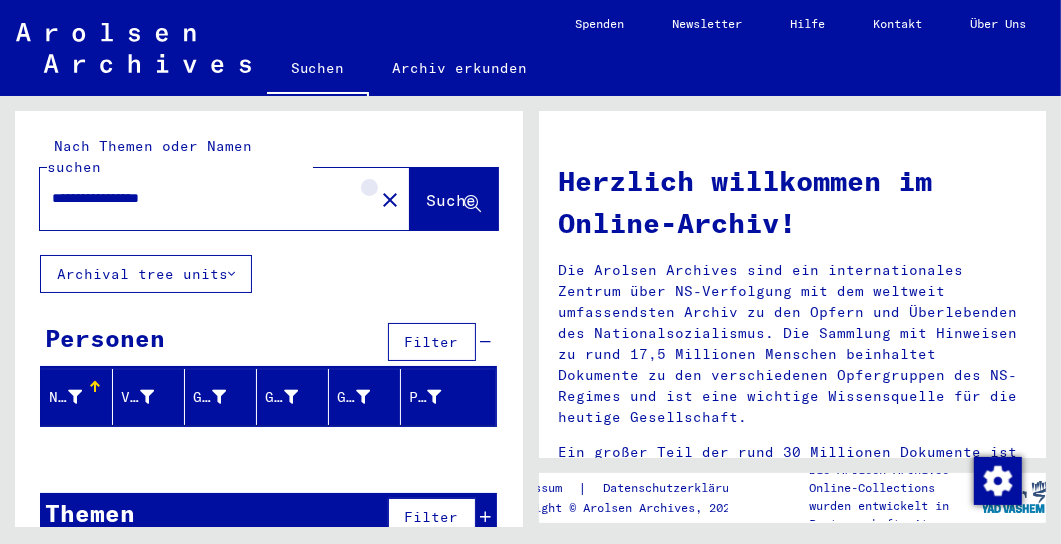 click on "close" 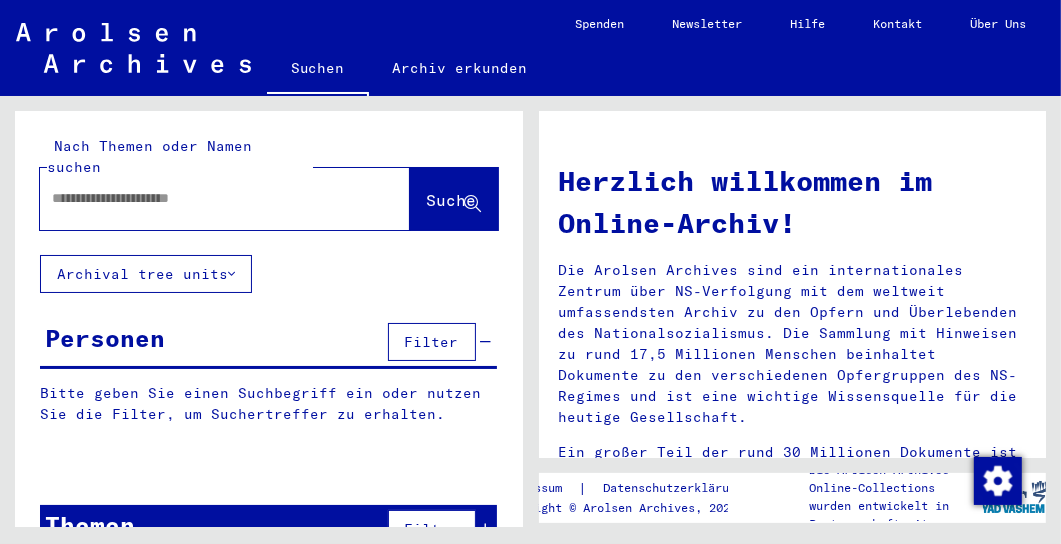 click 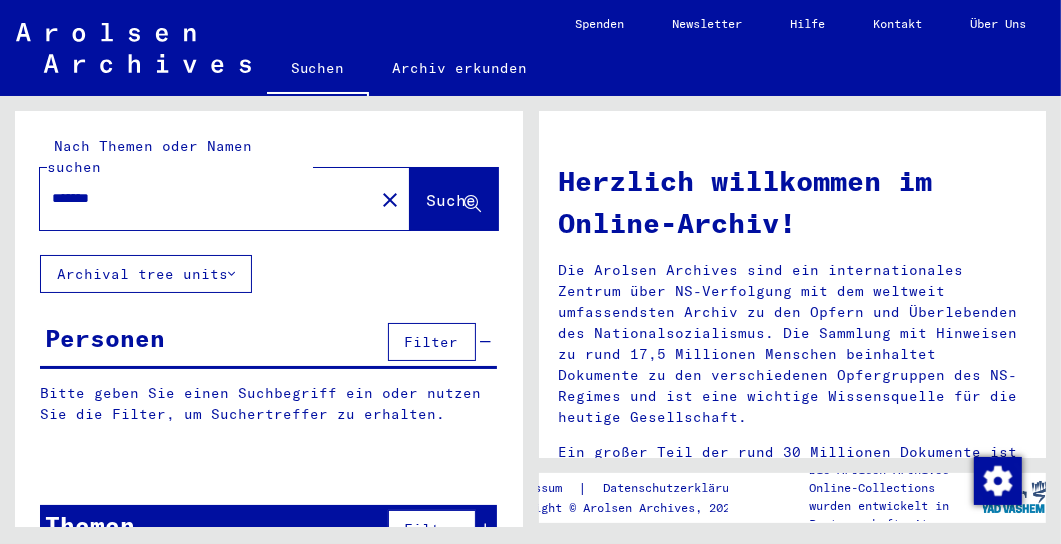 type on "*******" 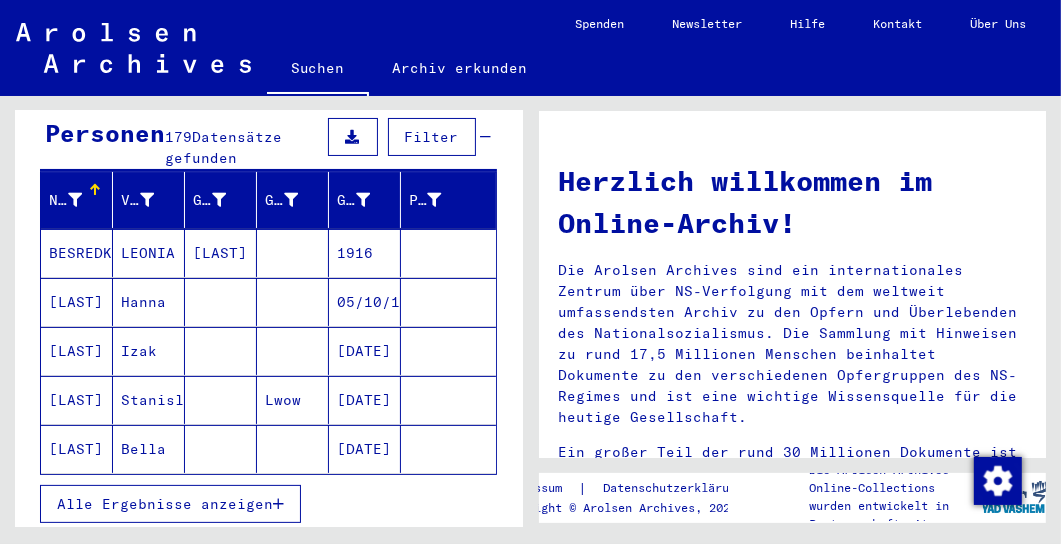 scroll, scrollTop: 308, scrollLeft: 0, axis: vertical 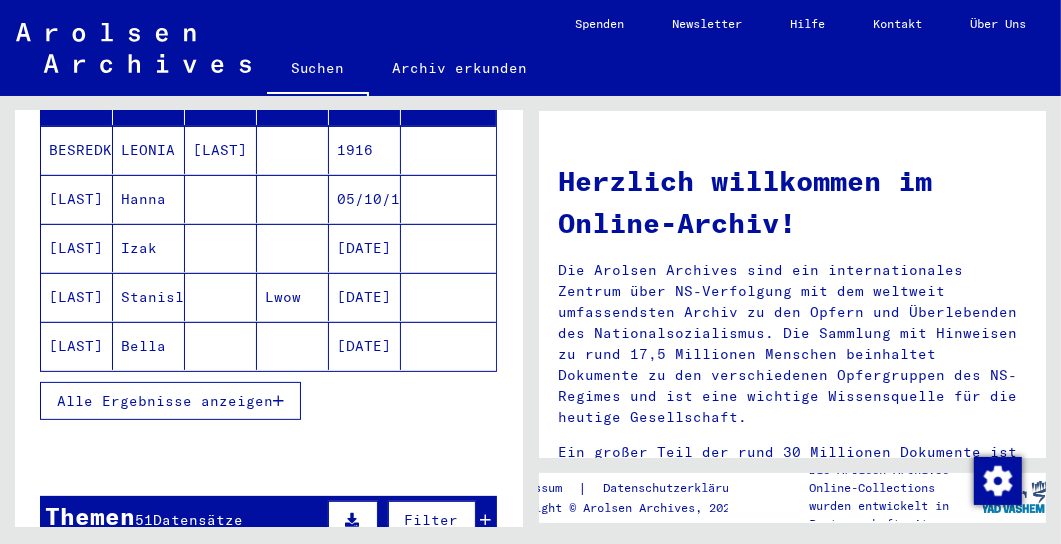 click on "Alle Ergebnisse anzeigen" at bounding box center [165, 401] 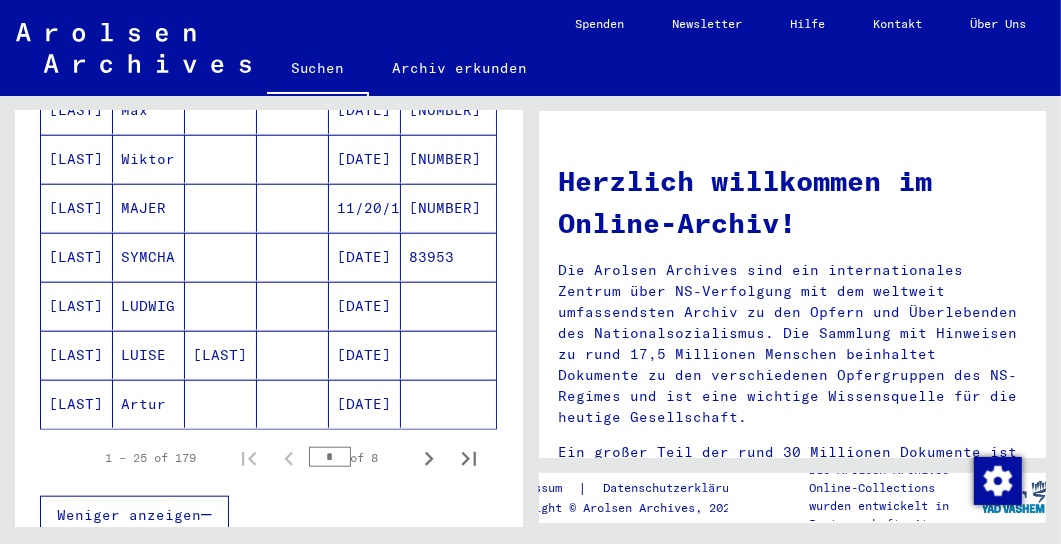 scroll, scrollTop: 1333, scrollLeft: 0, axis: vertical 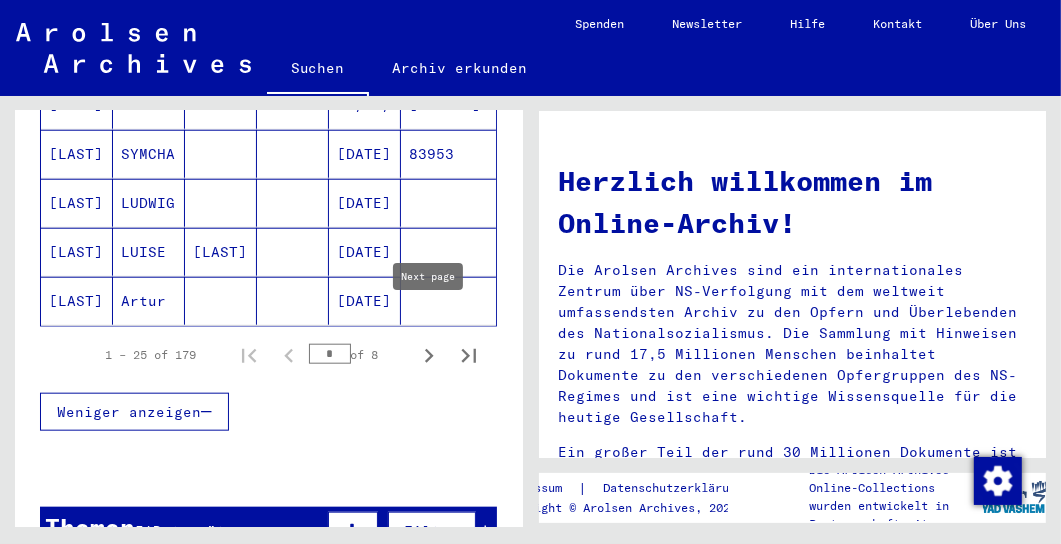 click 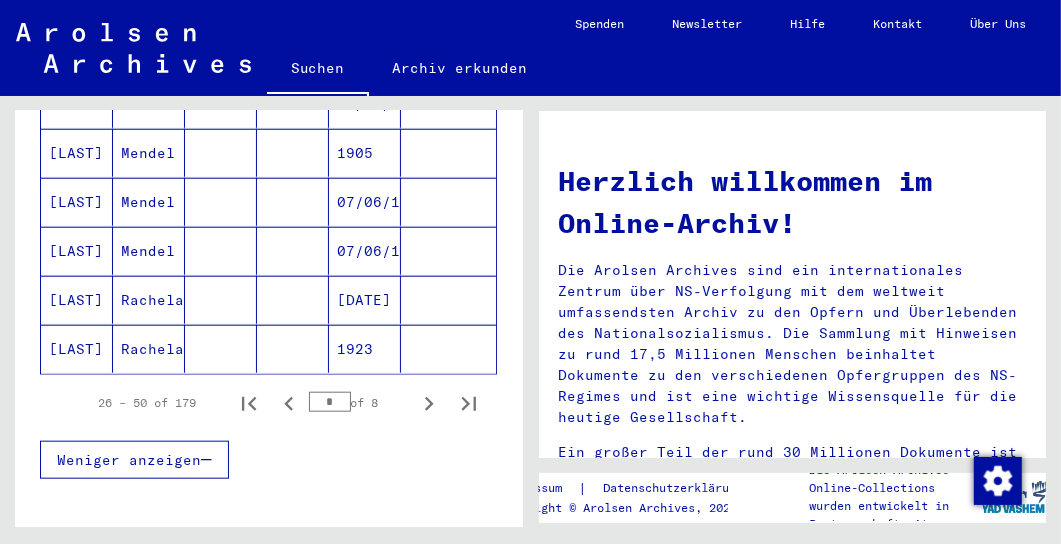 scroll, scrollTop: 1333, scrollLeft: 0, axis: vertical 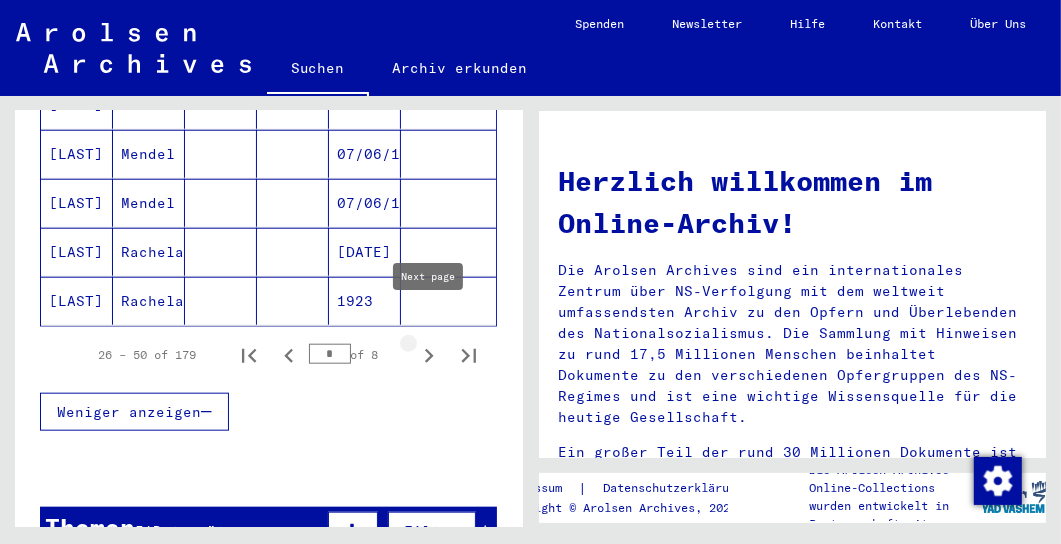 click 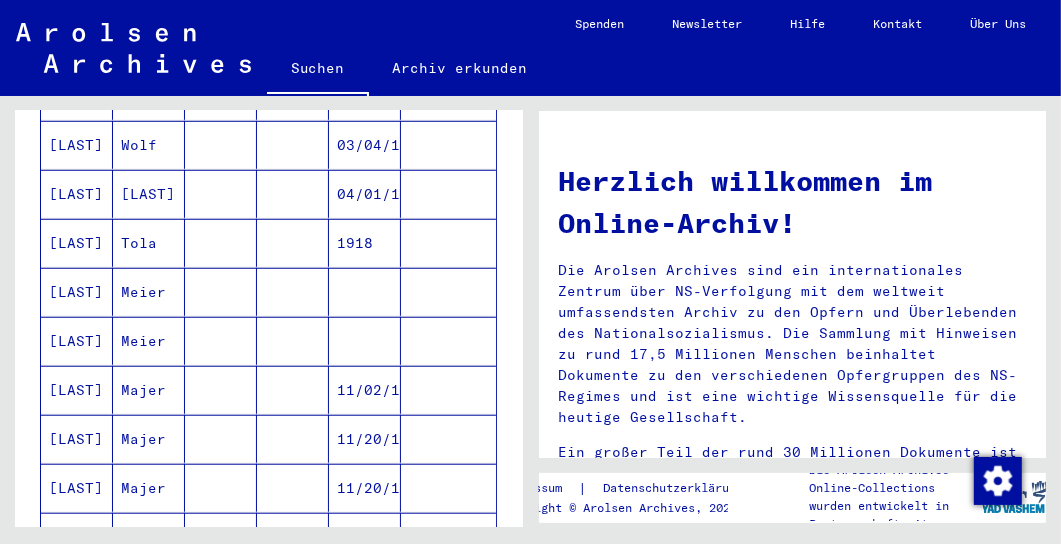 scroll, scrollTop: 1025, scrollLeft: 0, axis: vertical 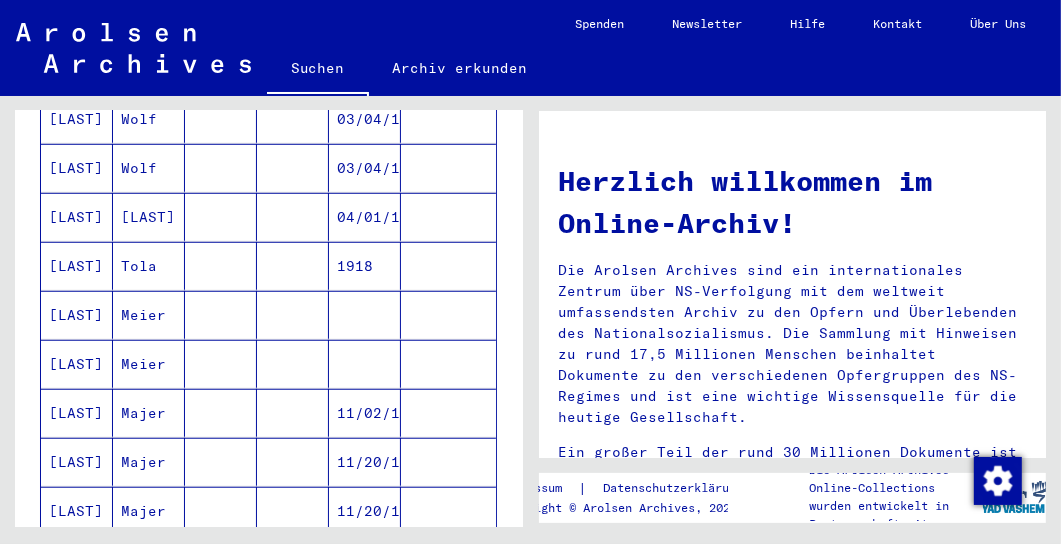click on "[LAST]" at bounding box center [77, 315] 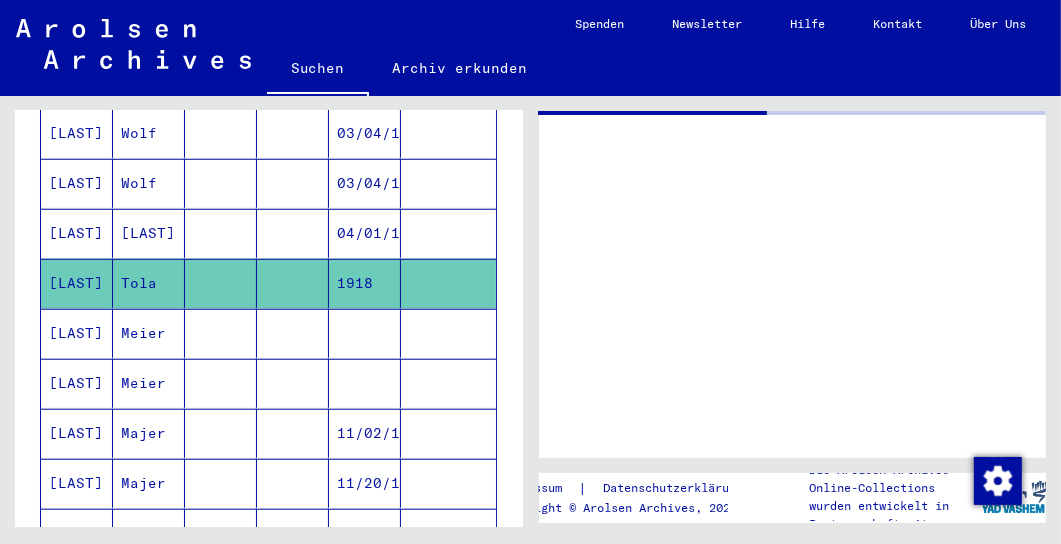 scroll, scrollTop: 1035, scrollLeft: 0, axis: vertical 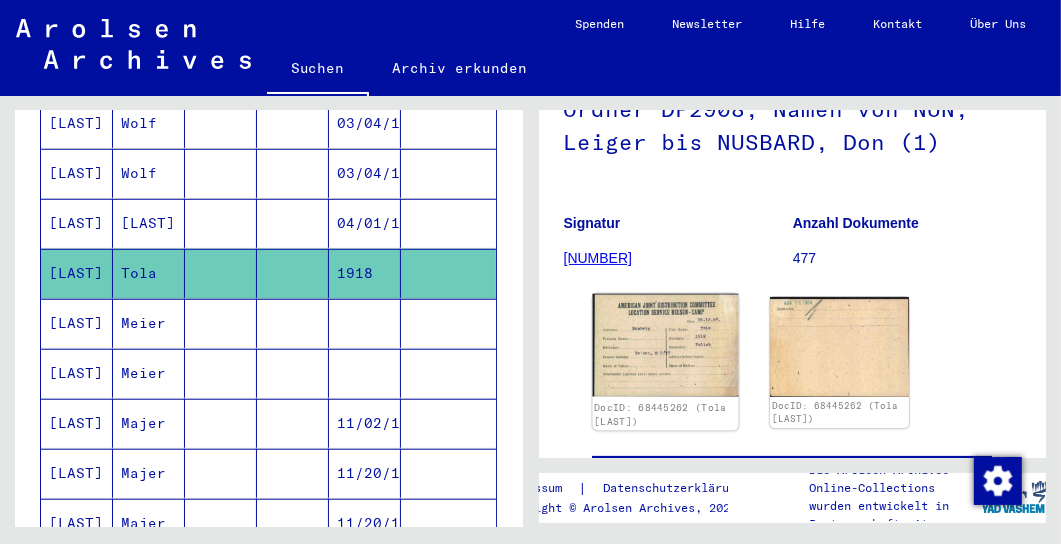 click 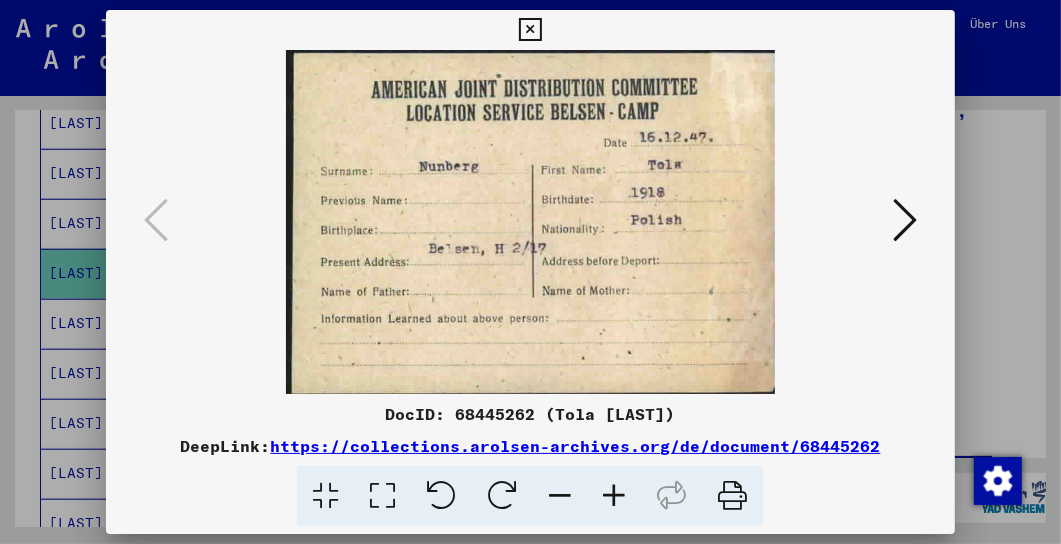 click at bounding box center [905, 220] 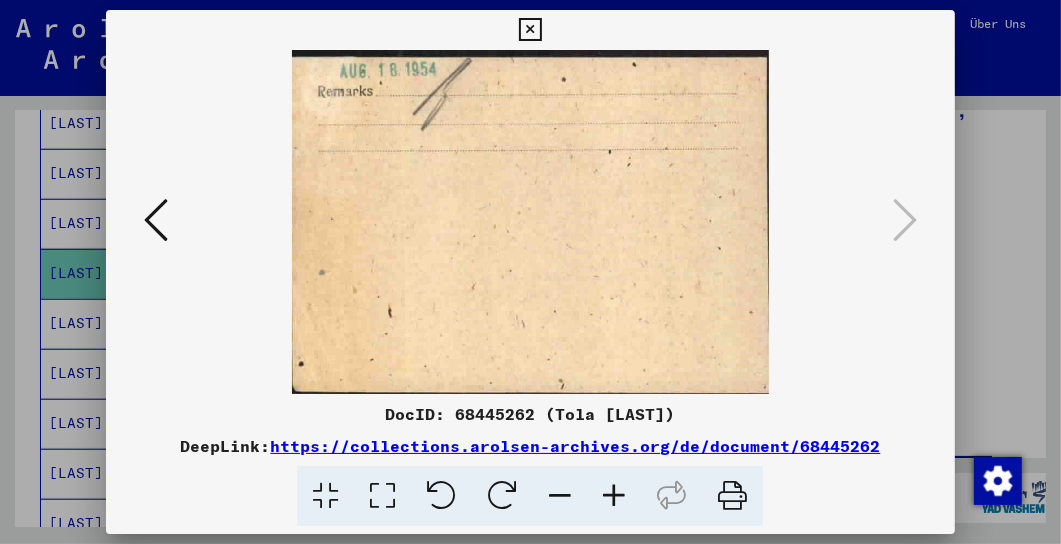 click at bounding box center (530, 30) 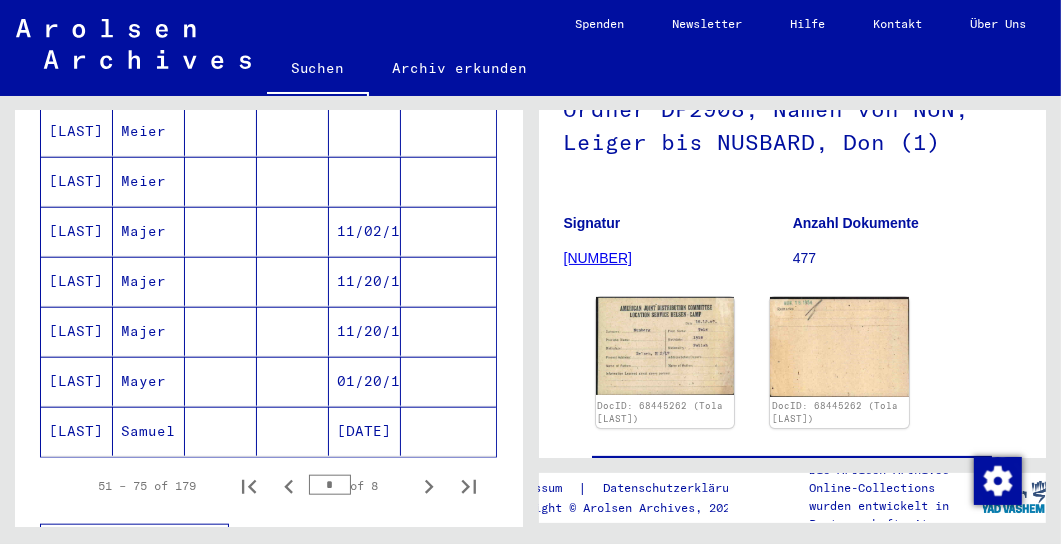 scroll, scrollTop: 1240, scrollLeft: 0, axis: vertical 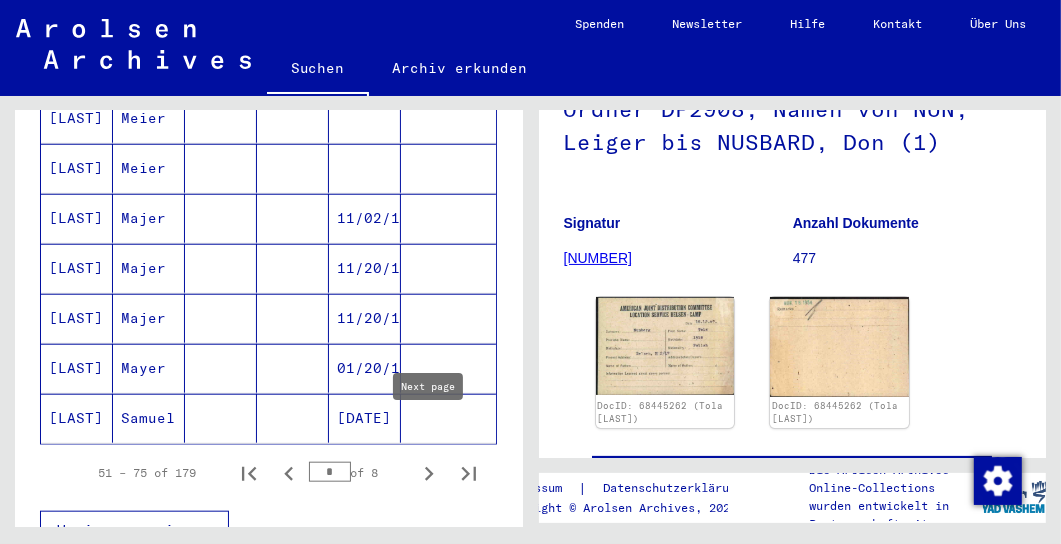 click 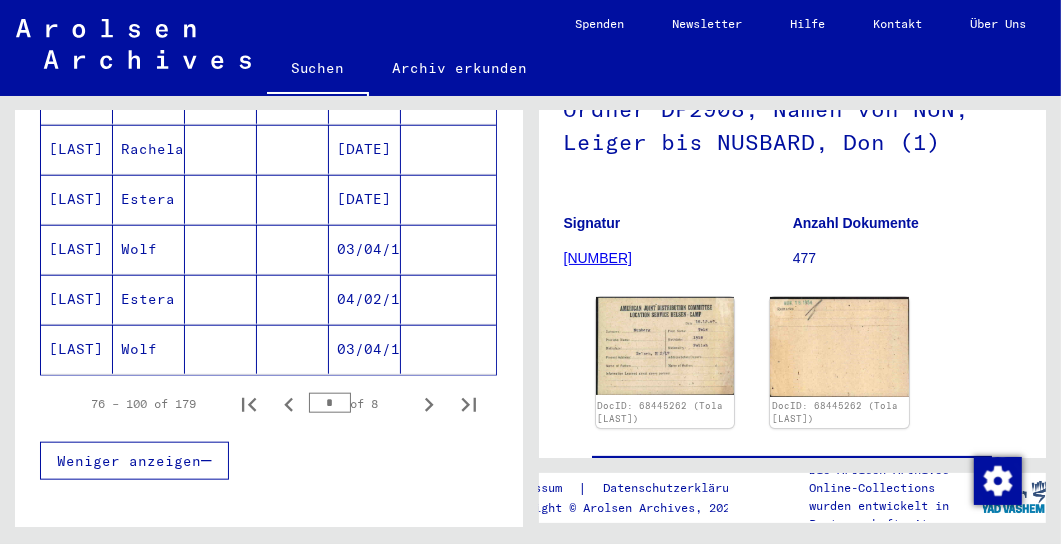 scroll, scrollTop: 1342, scrollLeft: 0, axis: vertical 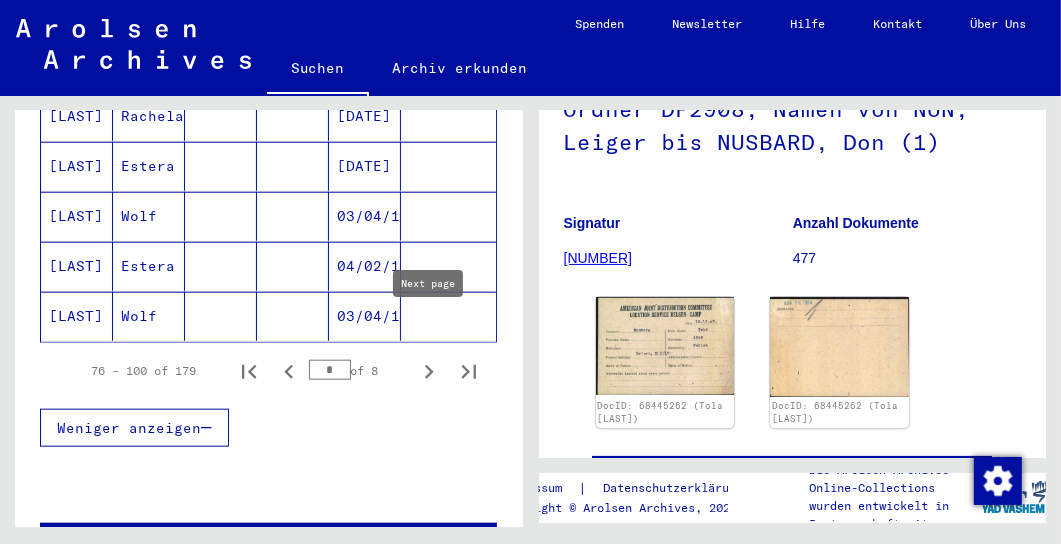 click 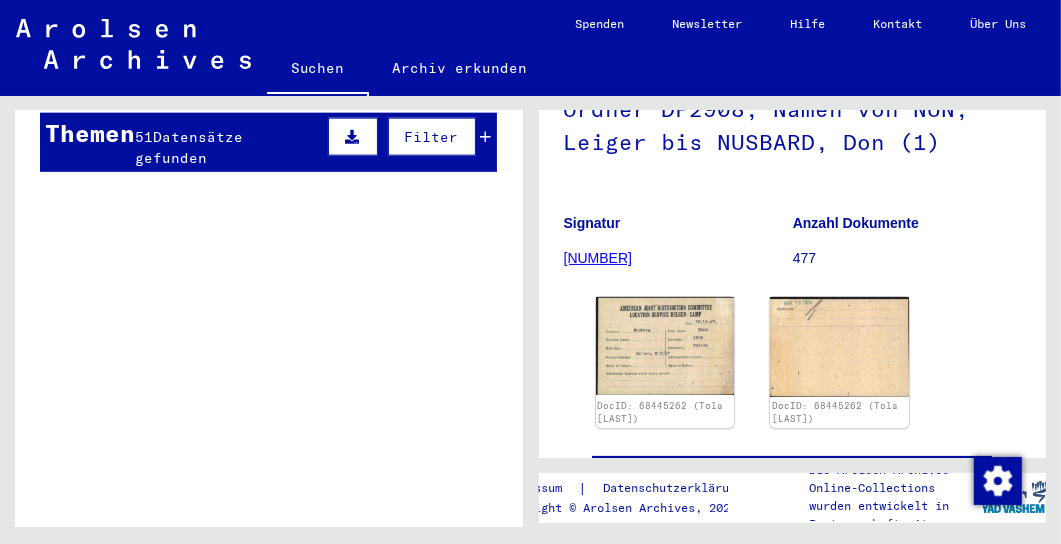 scroll, scrollTop: 1445, scrollLeft: 0, axis: vertical 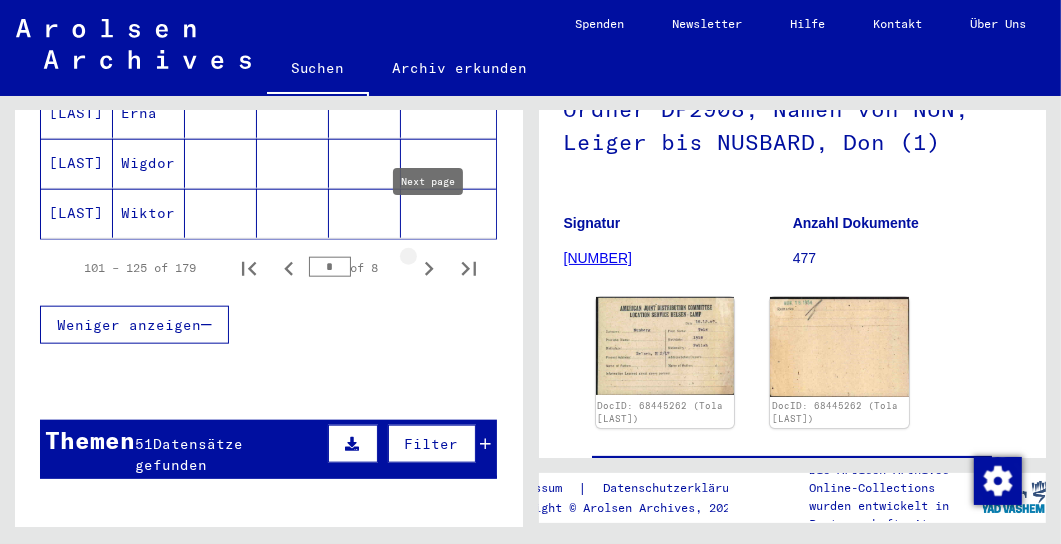 click 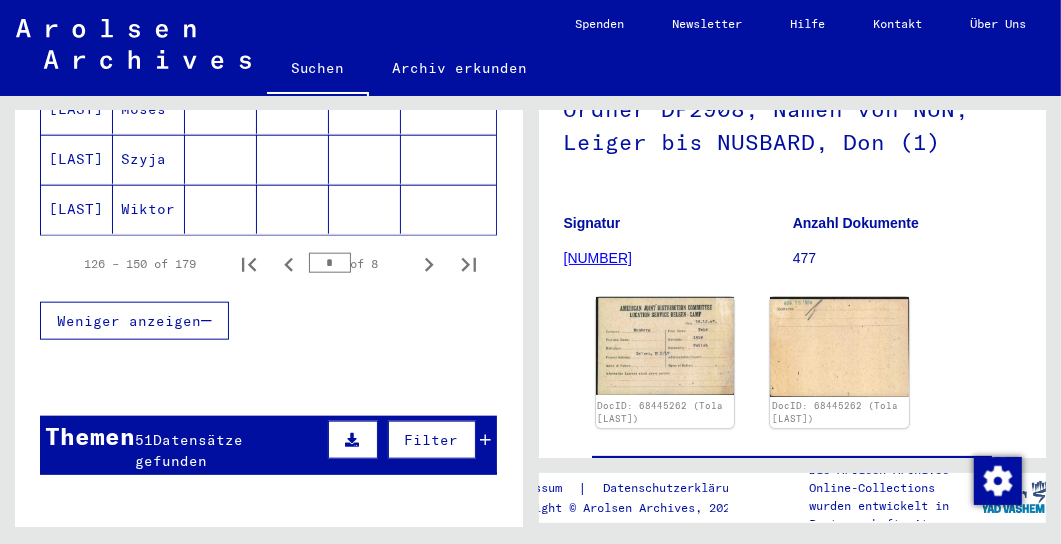 scroll, scrollTop: 1373, scrollLeft: 0, axis: vertical 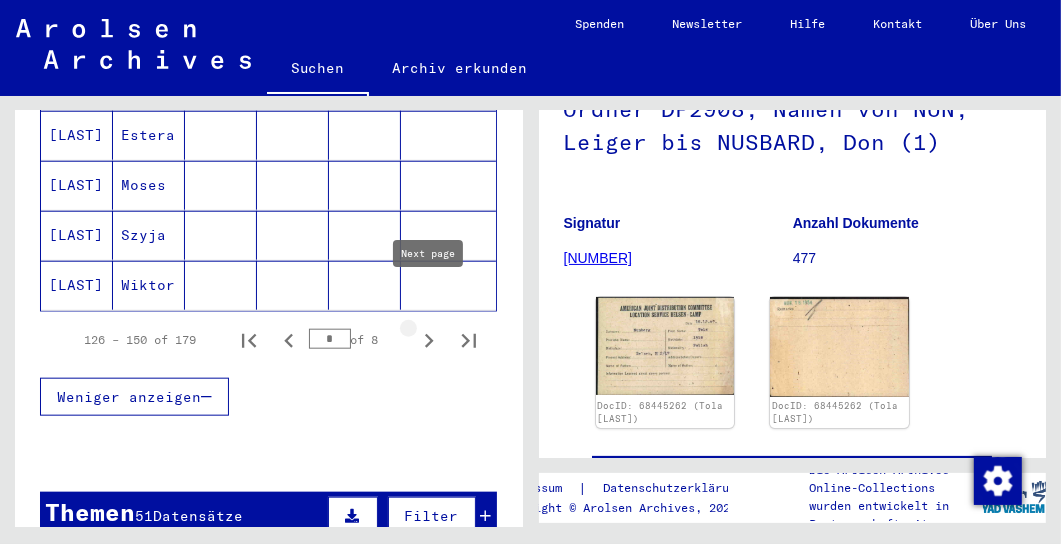 click 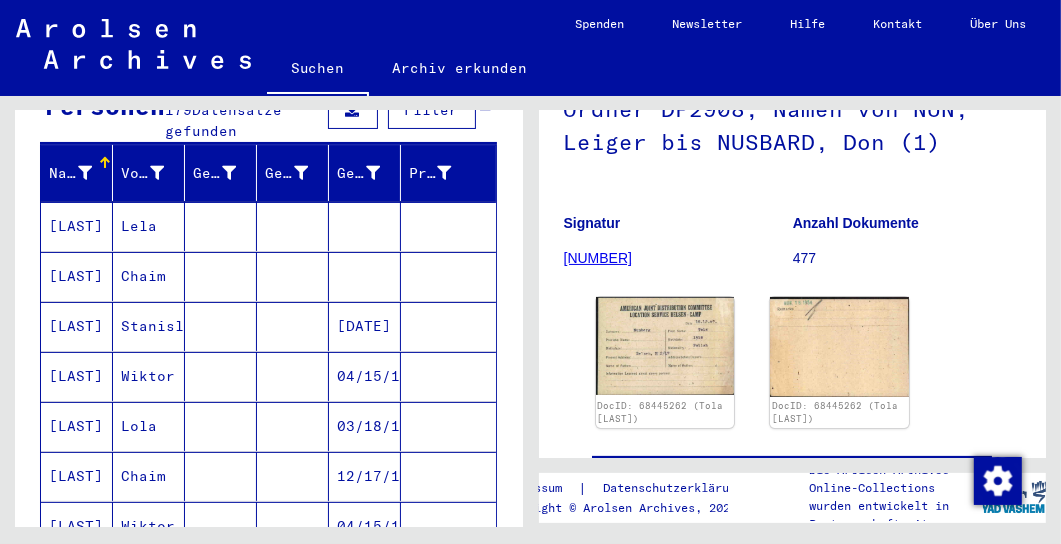 scroll, scrollTop: 40, scrollLeft: 0, axis: vertical 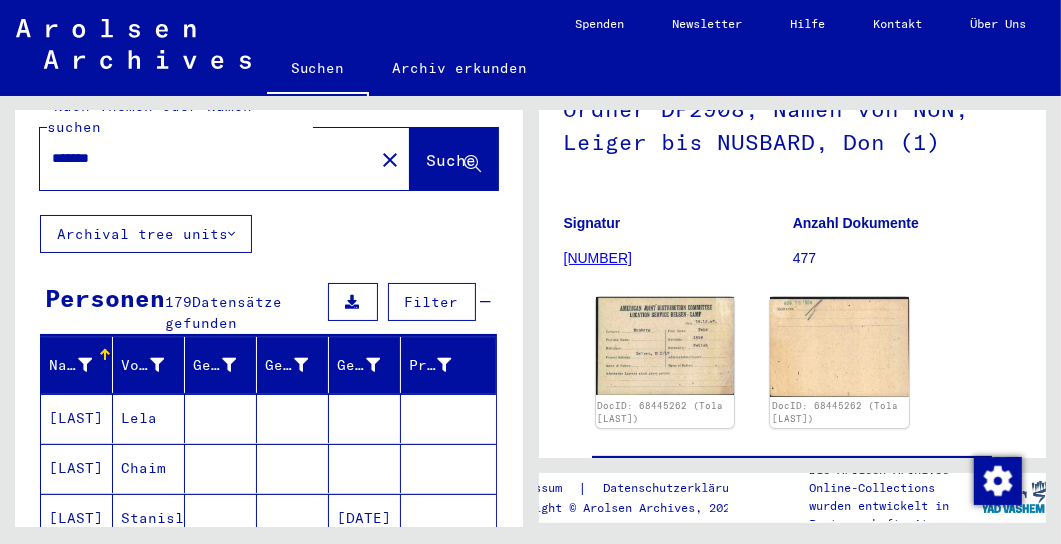 click on "*******" at bounding box center (207, 158) 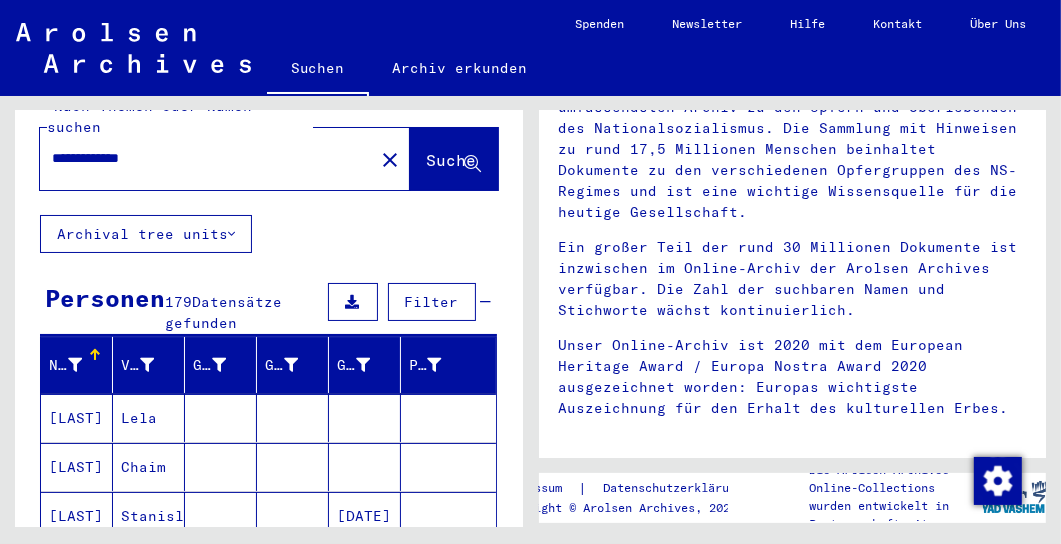 scroll, scrollTop: 0, scrollLeft: 0, axis: both 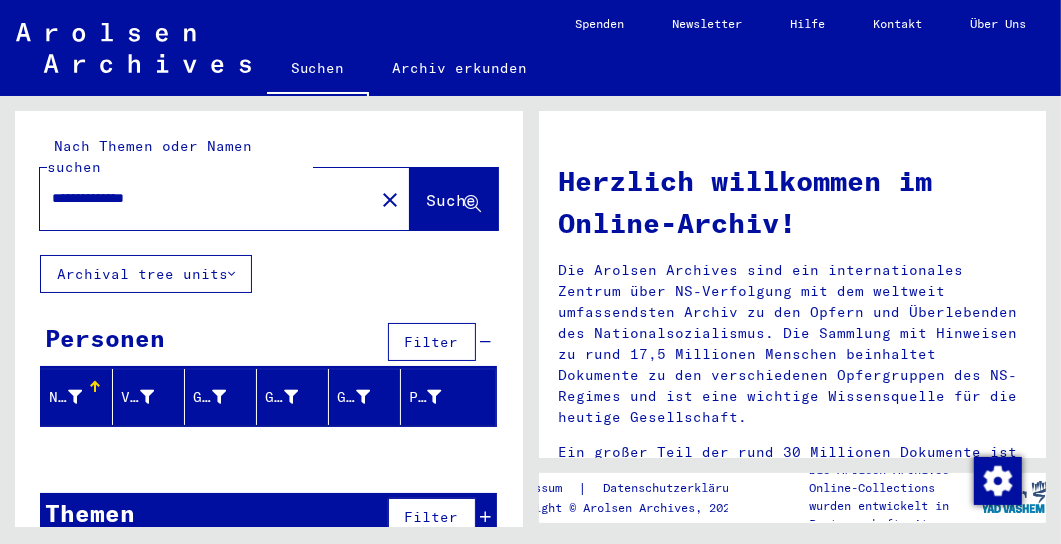 click on "**********" at bounding box center [201, 198] 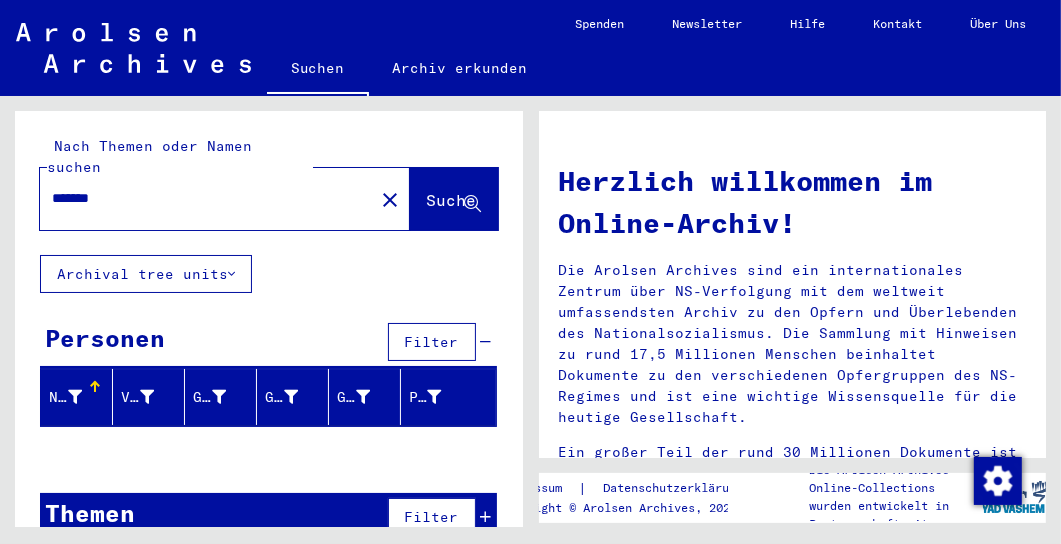 type on "*******" 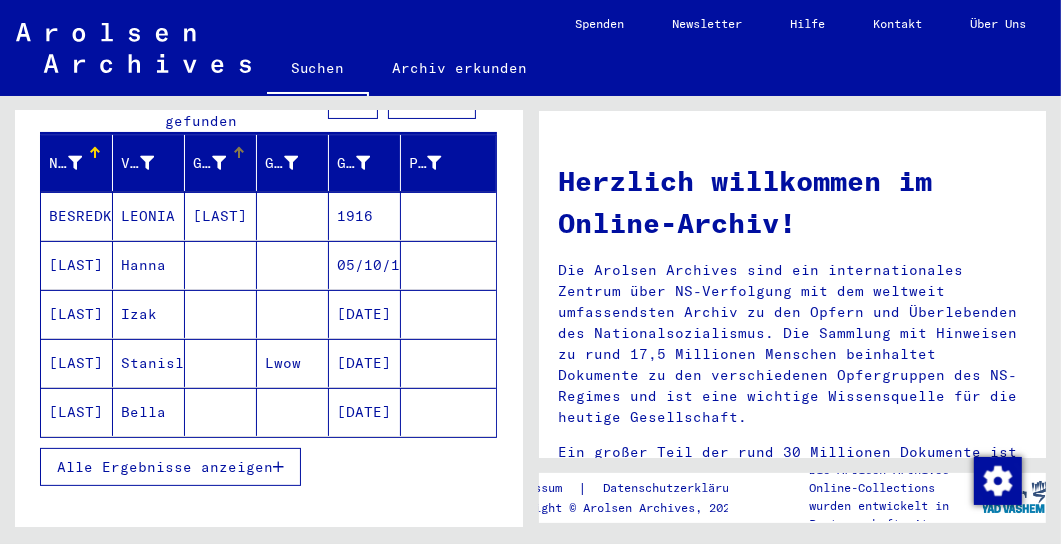 scroll, scrollTop: 308, scrollLeft: 0, axis: vertical 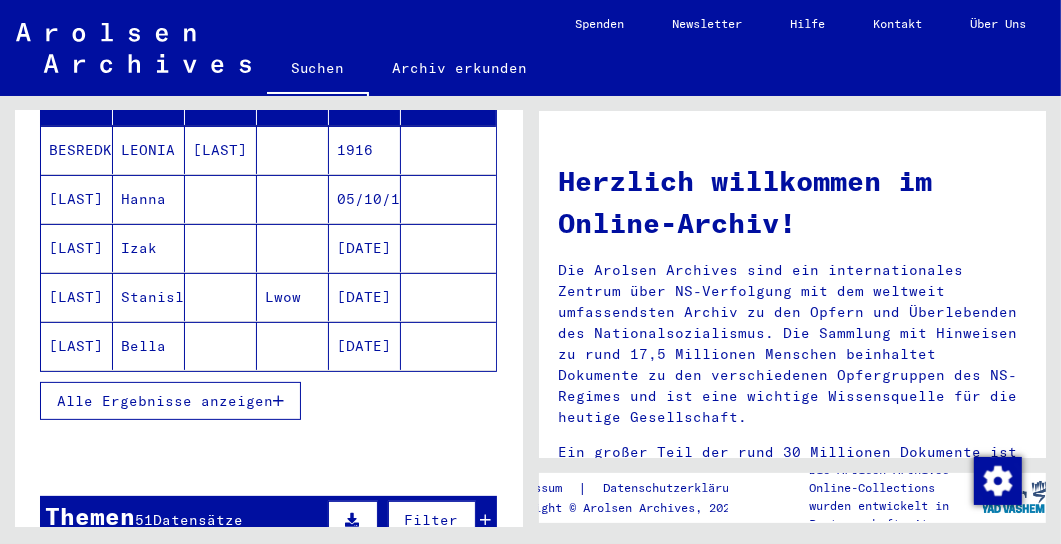 click at bounding box center [278, 401] 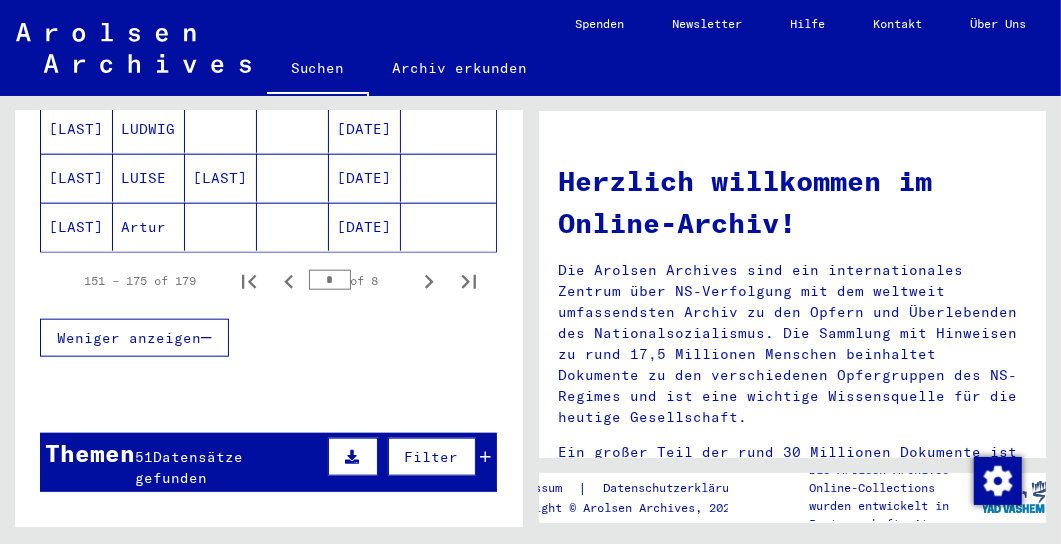 scroll, scrollTop: 1435, scrollLeft: 0, axis: vertical 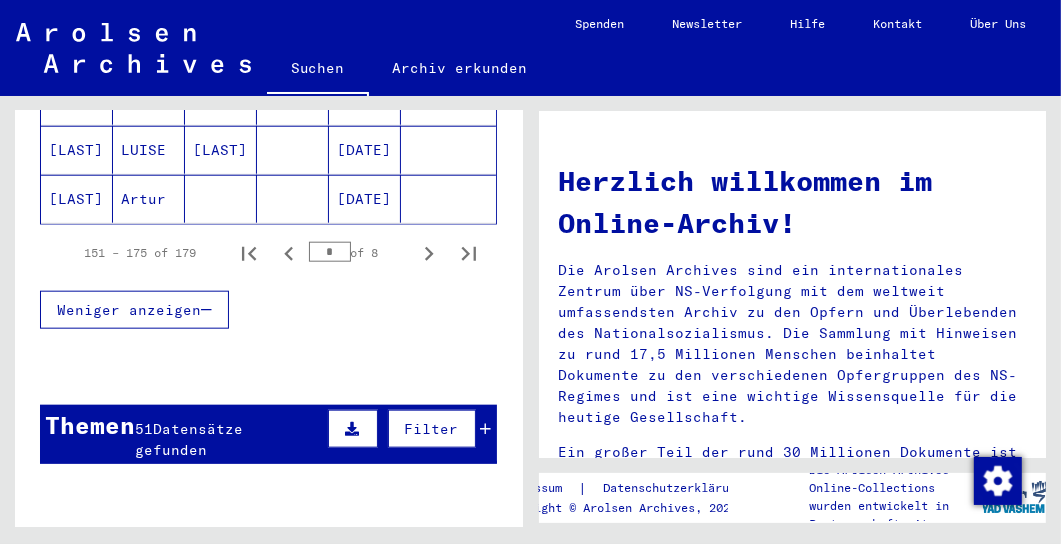 click on "*  of 8" at bounding box center (359, 252) 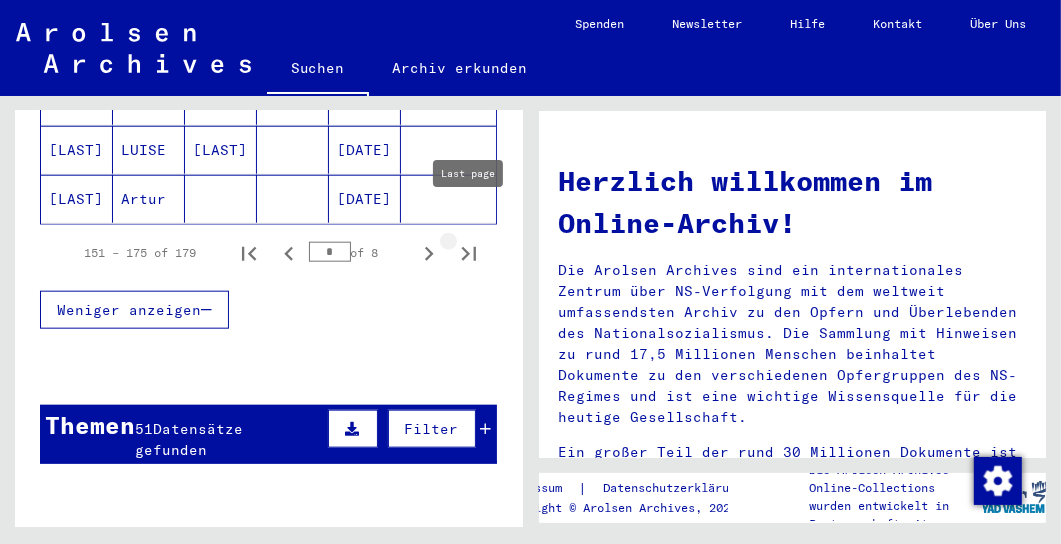 click 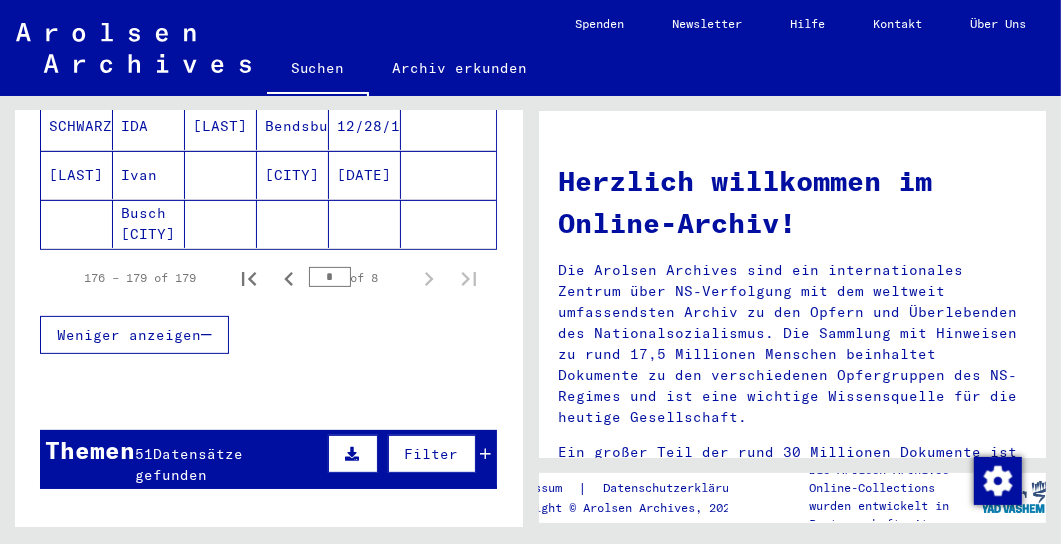 scroll, scrollTop: 333, scrollLeft: 0, axis: vertical 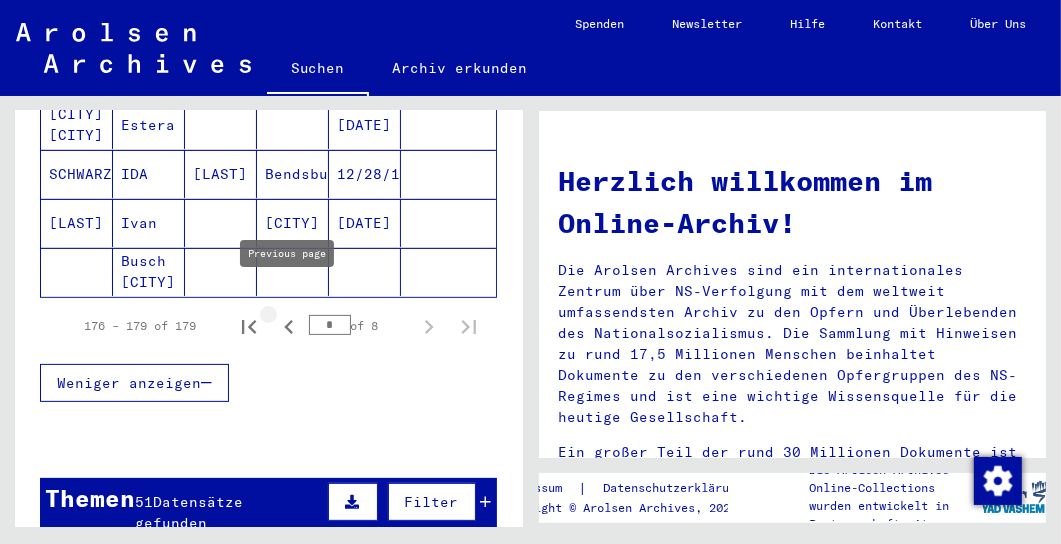 click 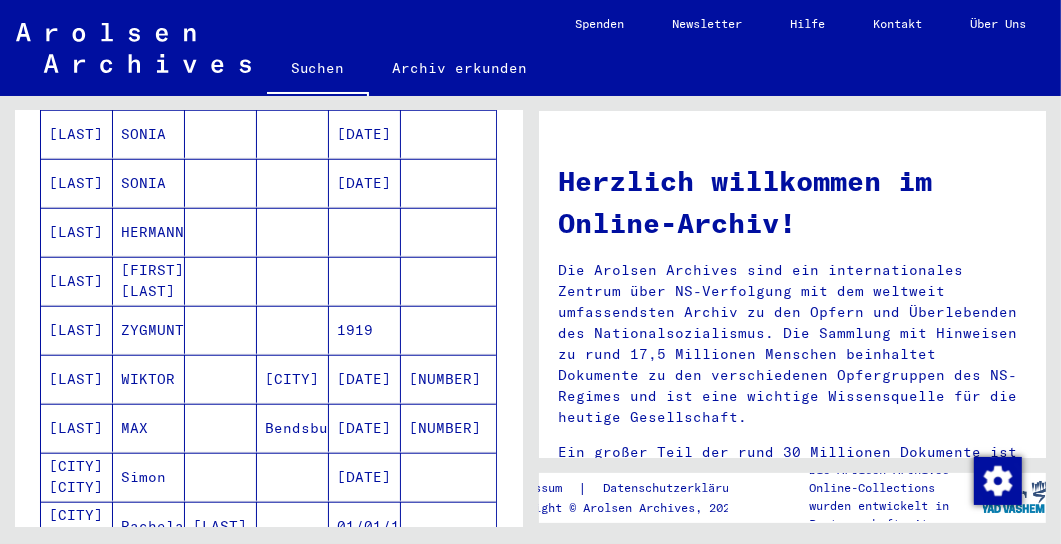 scroll, scrollTop: 1153, scrollLeft: 0, axis: vertical 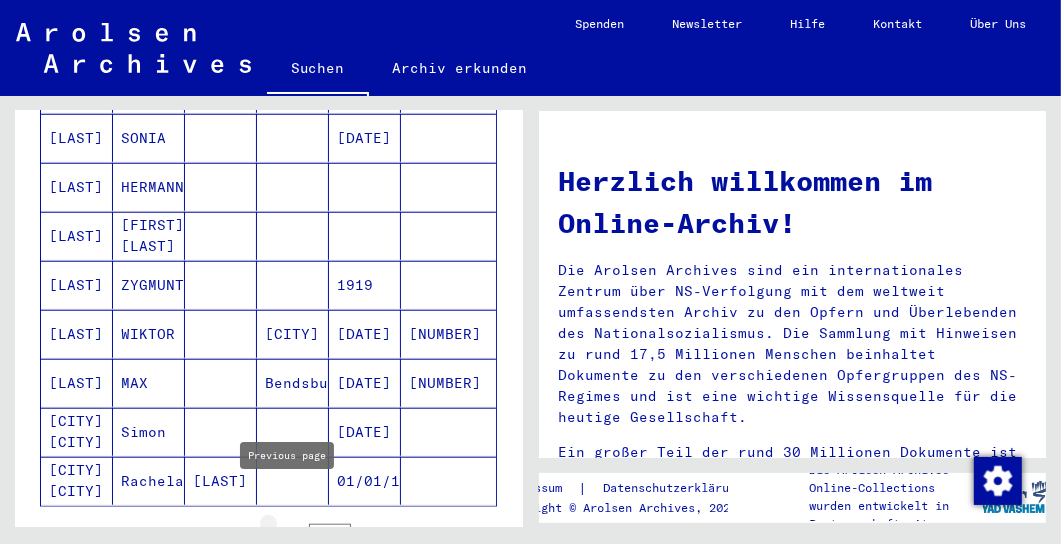 click 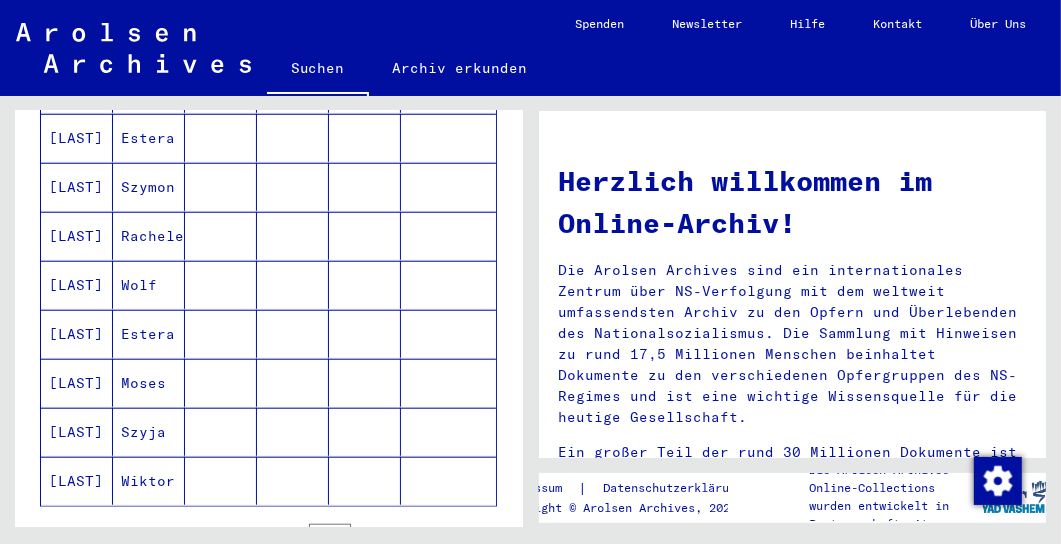 click on "Wiktor" 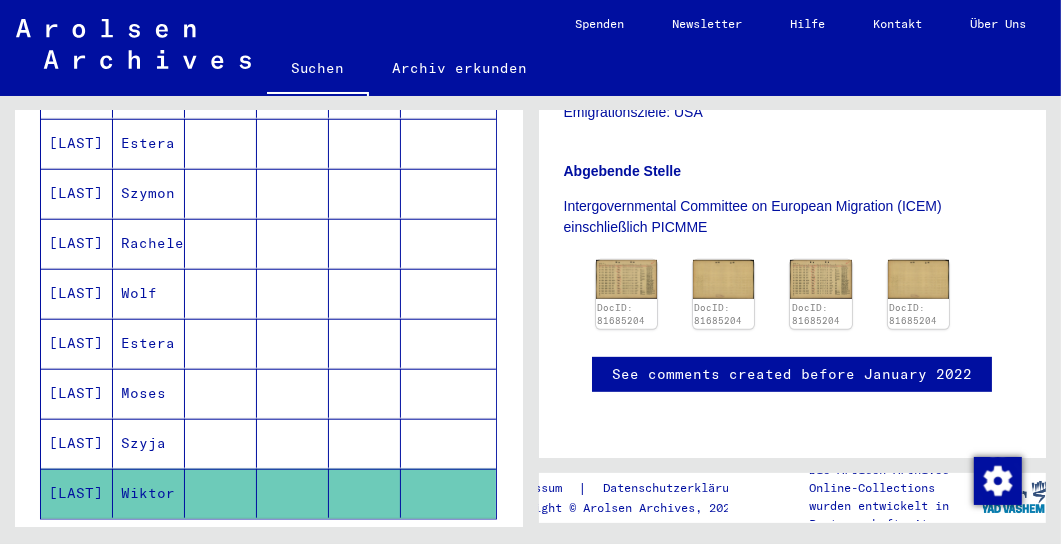 scroll, scrollTop: 615, scrollLeft: 0, axis: vertical 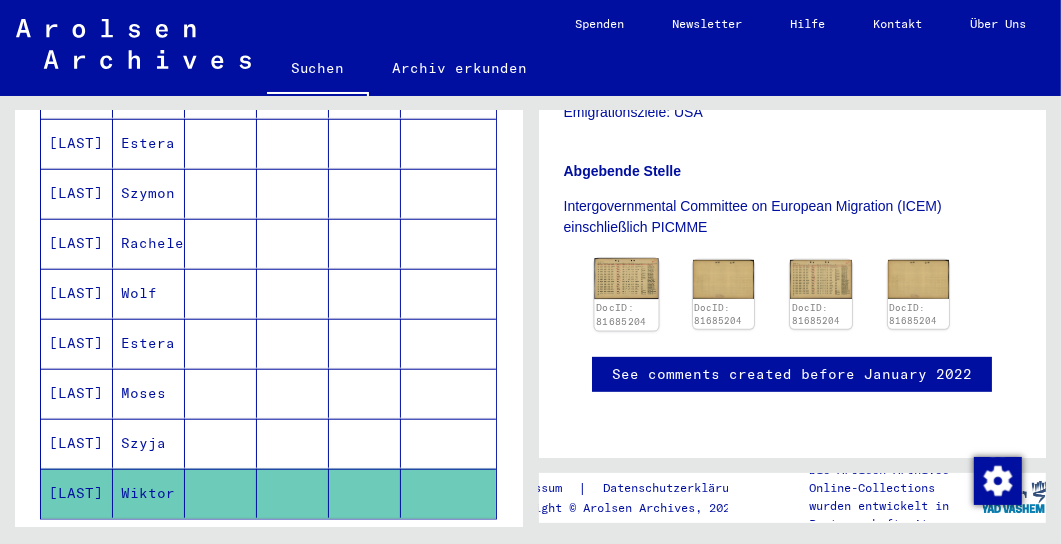 click 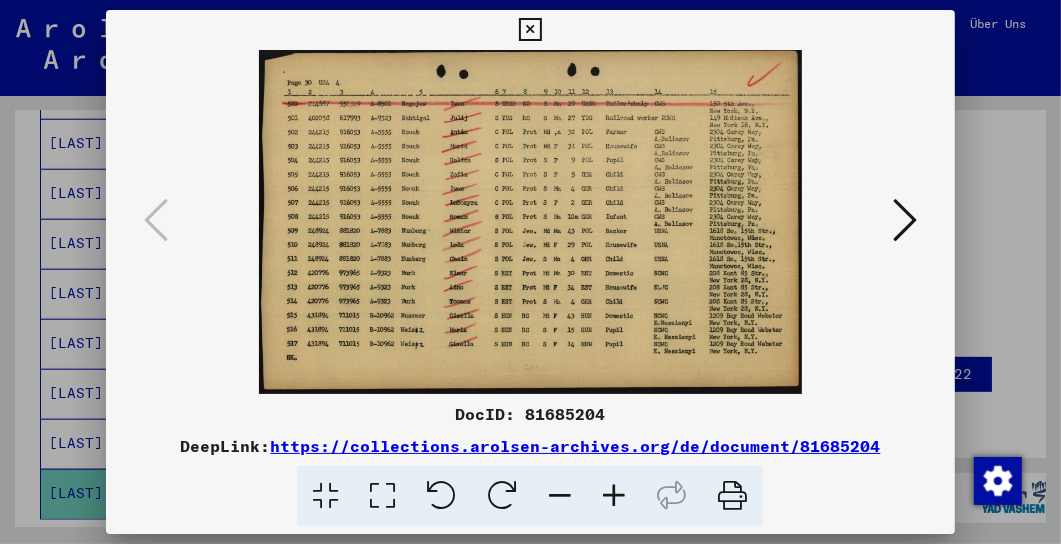 click at bounding box center (905, 221) 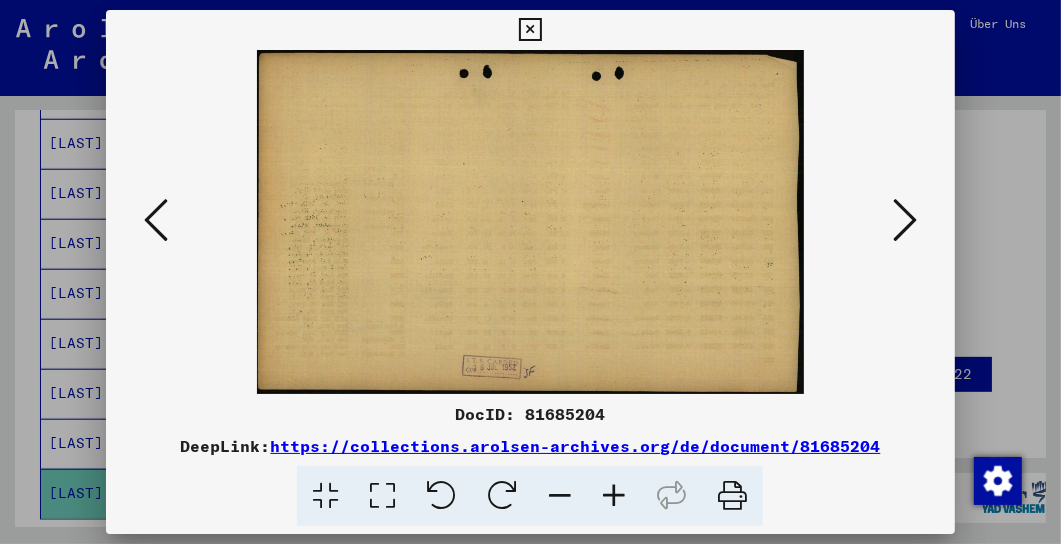 click at bounding box center [905, 221] 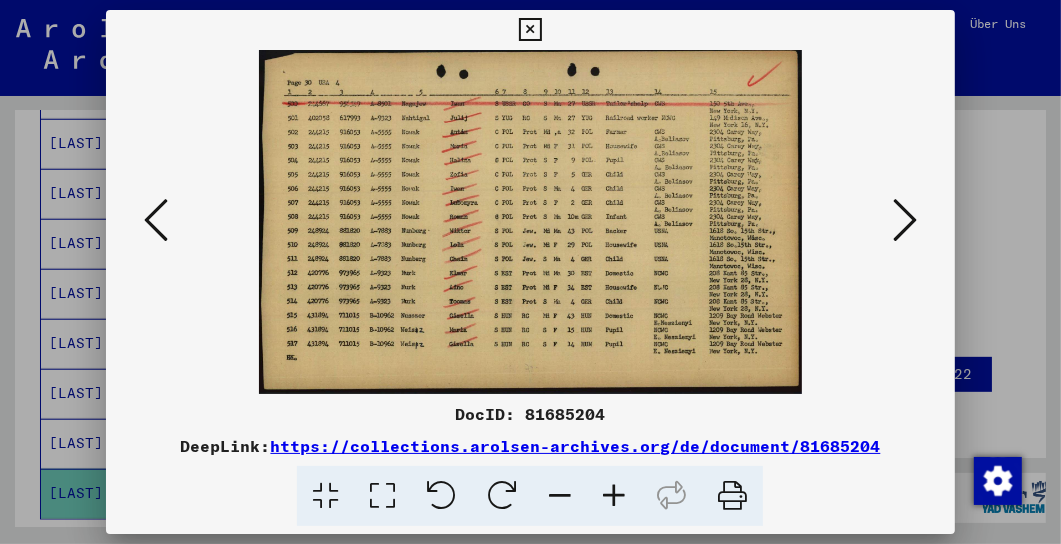 click at bounding box center (905, 221) 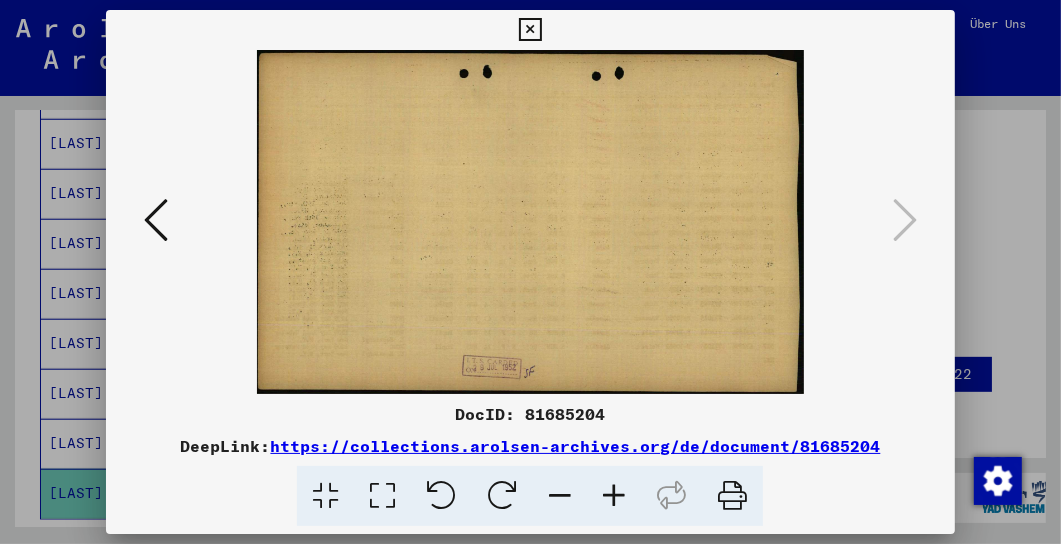 click at bounding box center (530, 30) 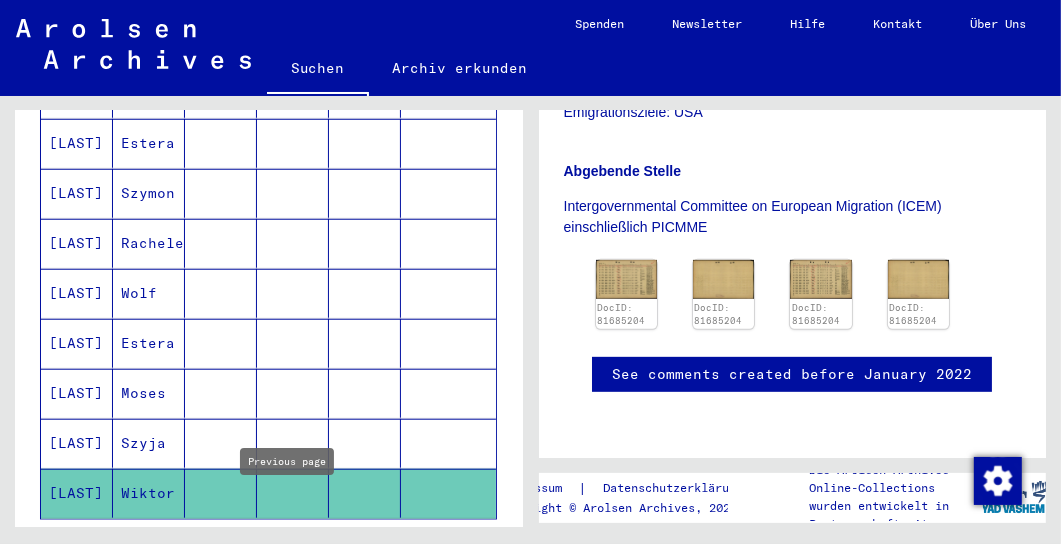 click 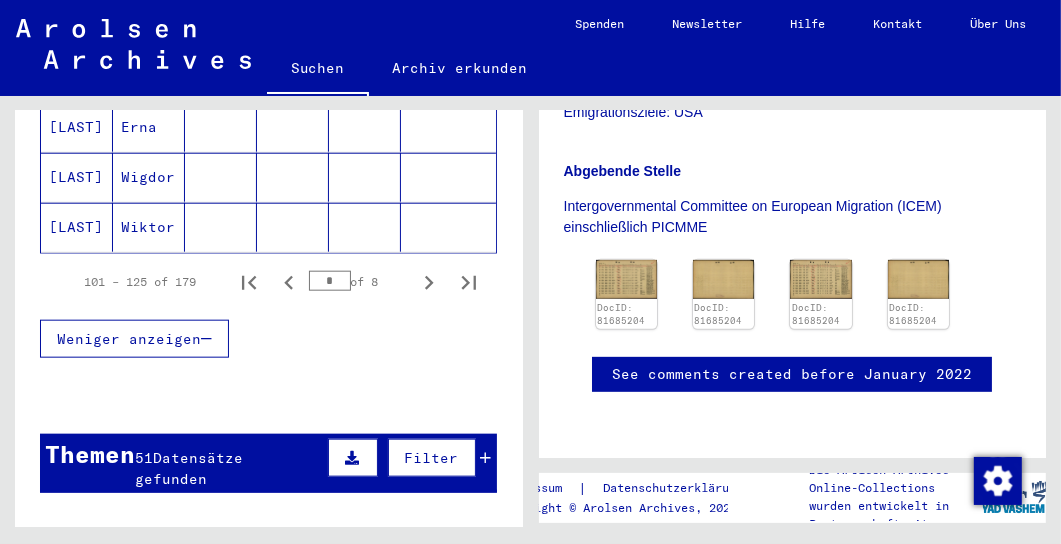 scroll, scrollTop: 1435, scrollLeft: 0, axis: vertical 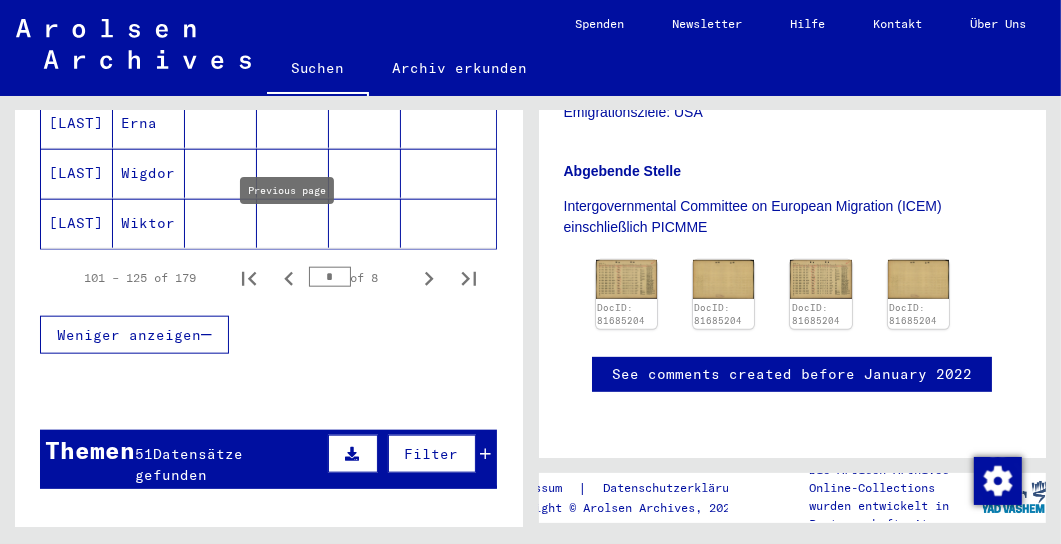 click 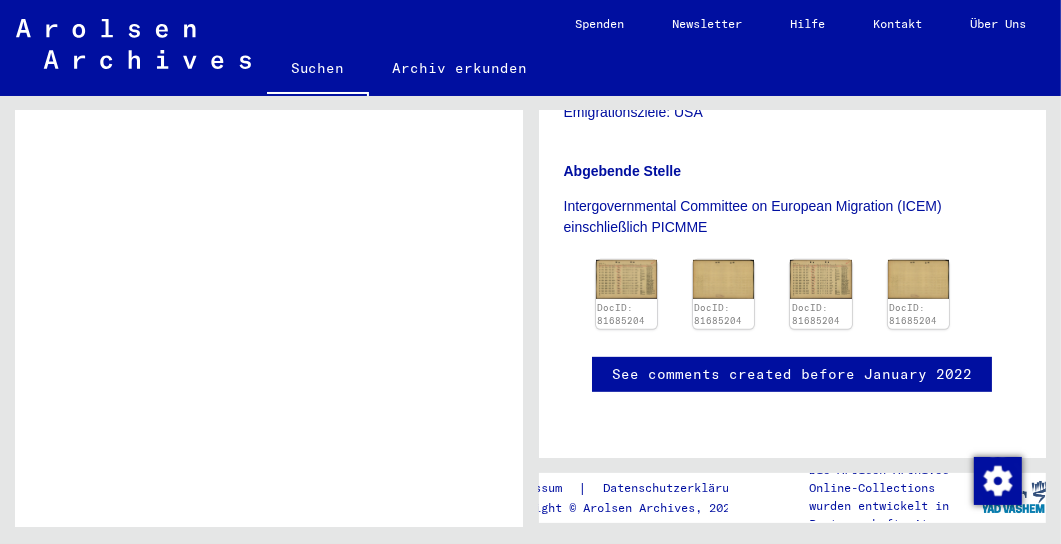 scroll, scrollTop: 1373, scrollLeft: 0, axis: vertical 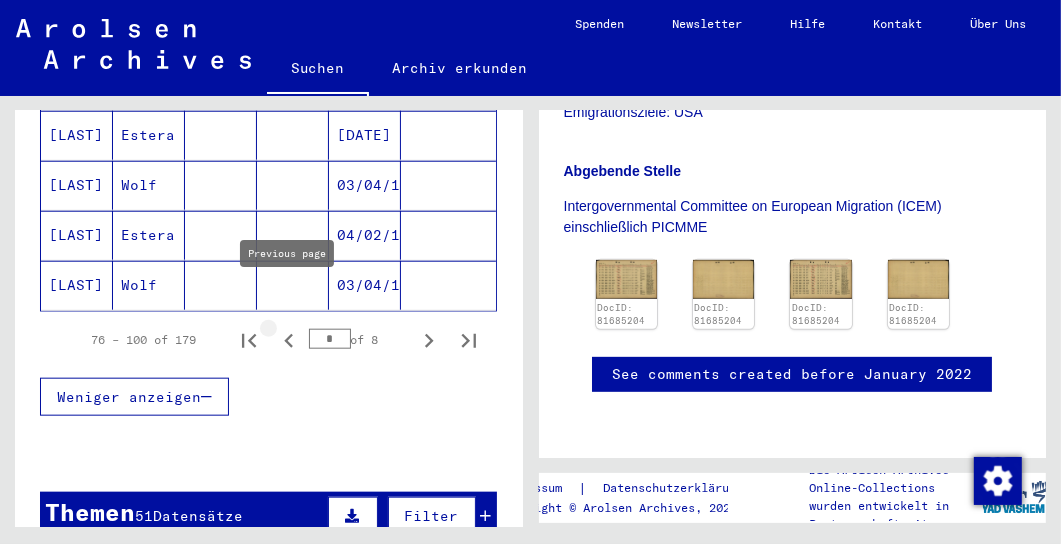 click 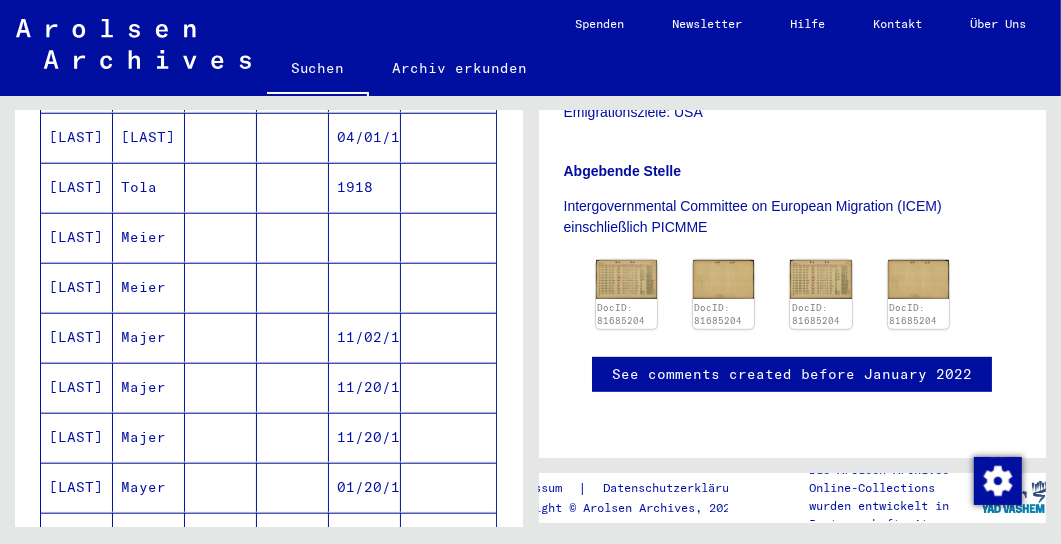 scroll, scrollTop: 1065, scrollLeft: 0, axis: vertical 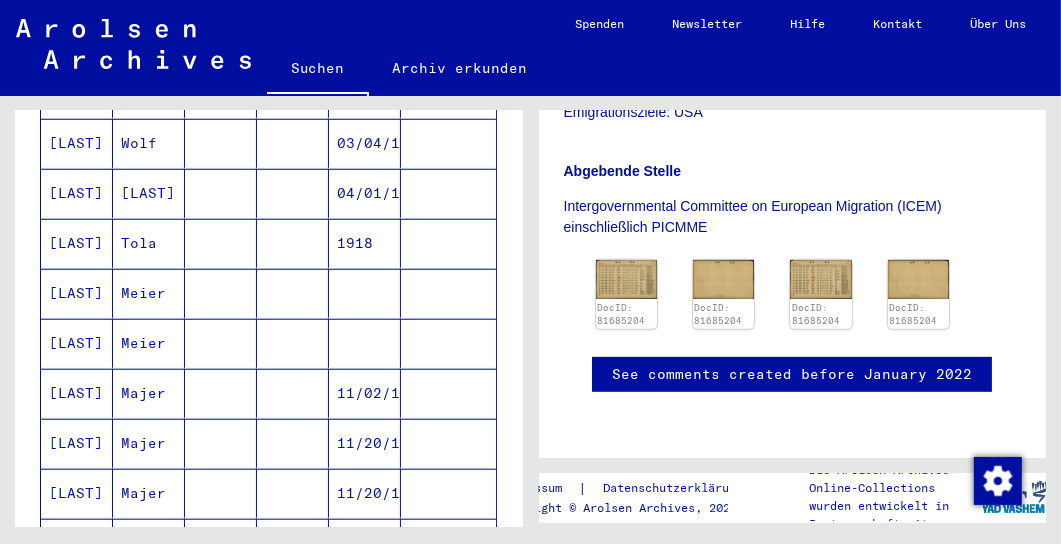 click on "Tola" at bounding box center [149, 293] 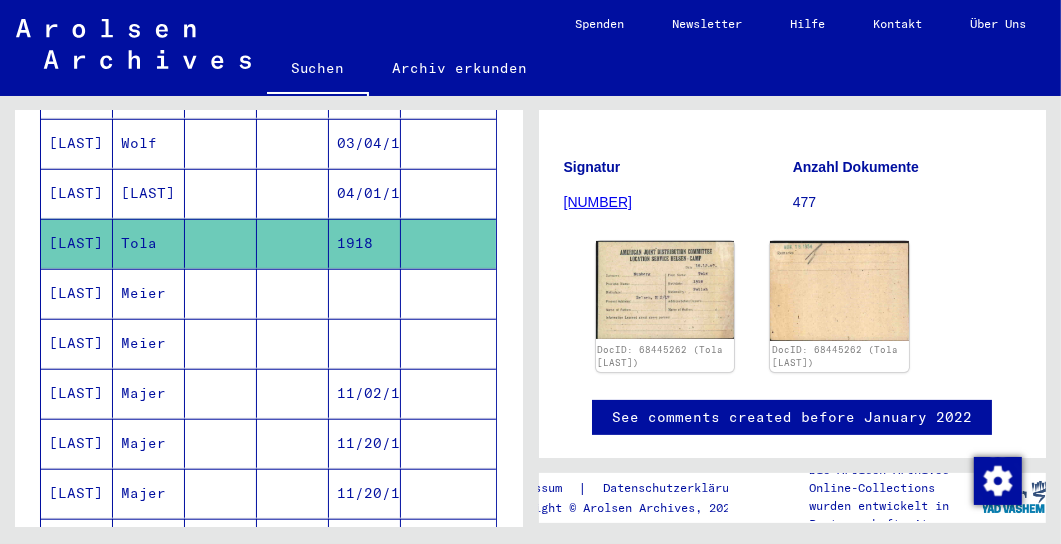 scroll, scrollTop: 308, scrollLeft: 0, axis: vertical 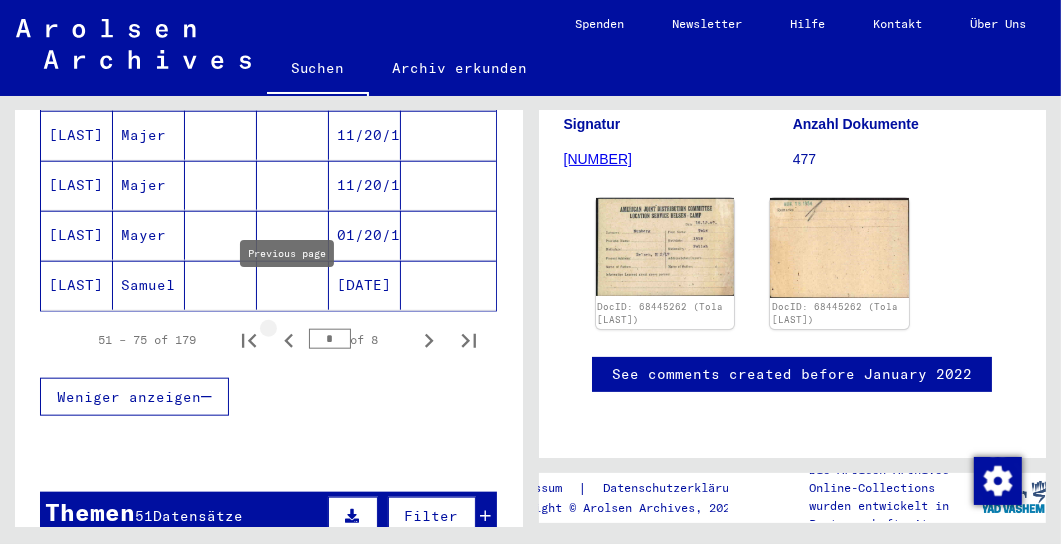 click 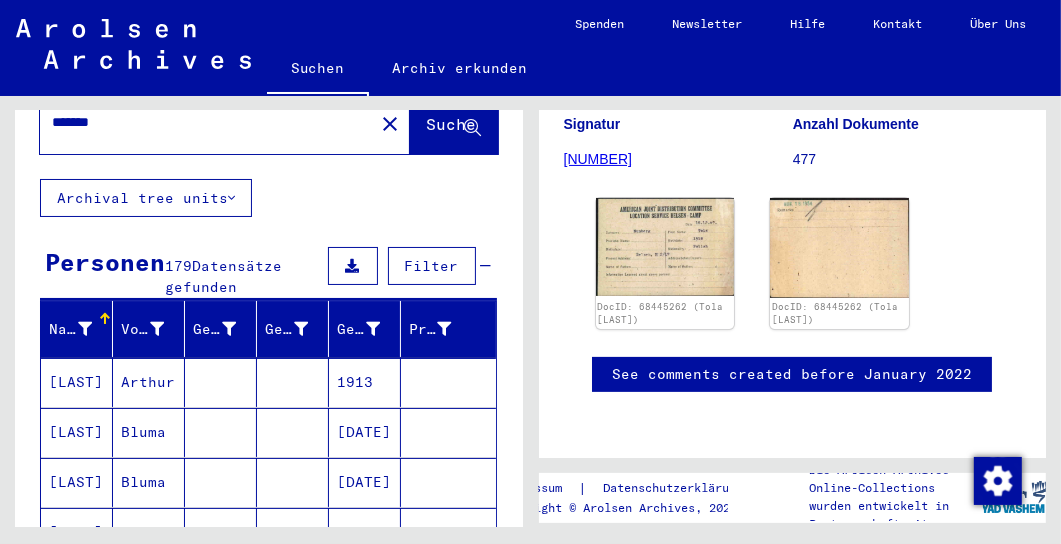 scroll, scrollTop: 0, scrollLeft: 0, axis: both 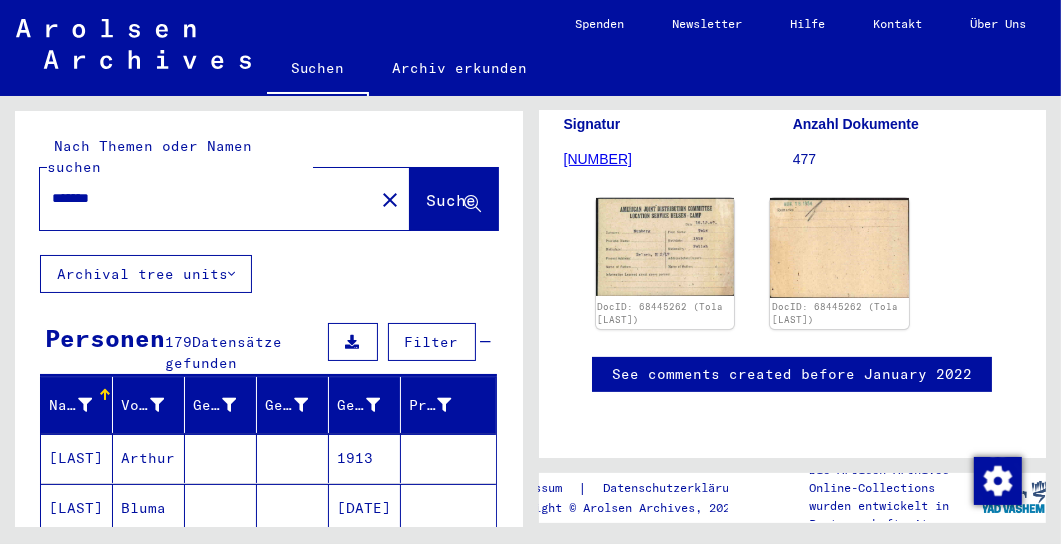 click on "*******" at bounding box center (207, 198) 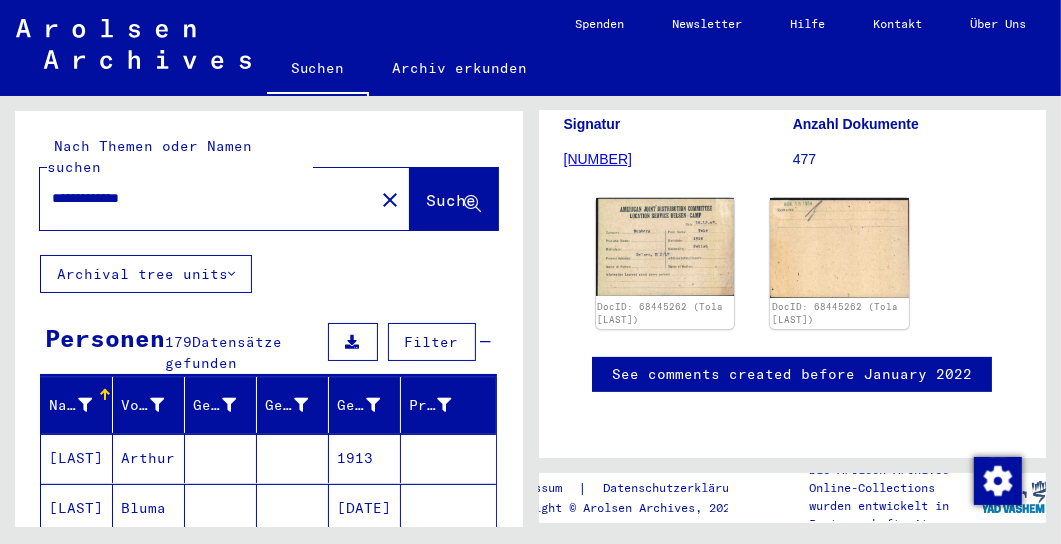 type on "**********" 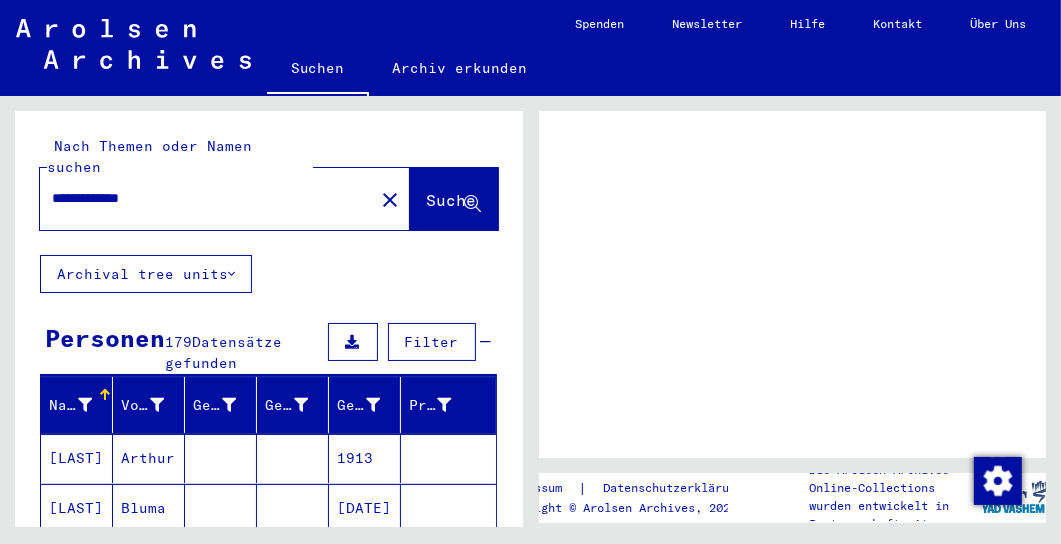 scroll, scrollTop: 0, scrollLeft: 0, axis: both 